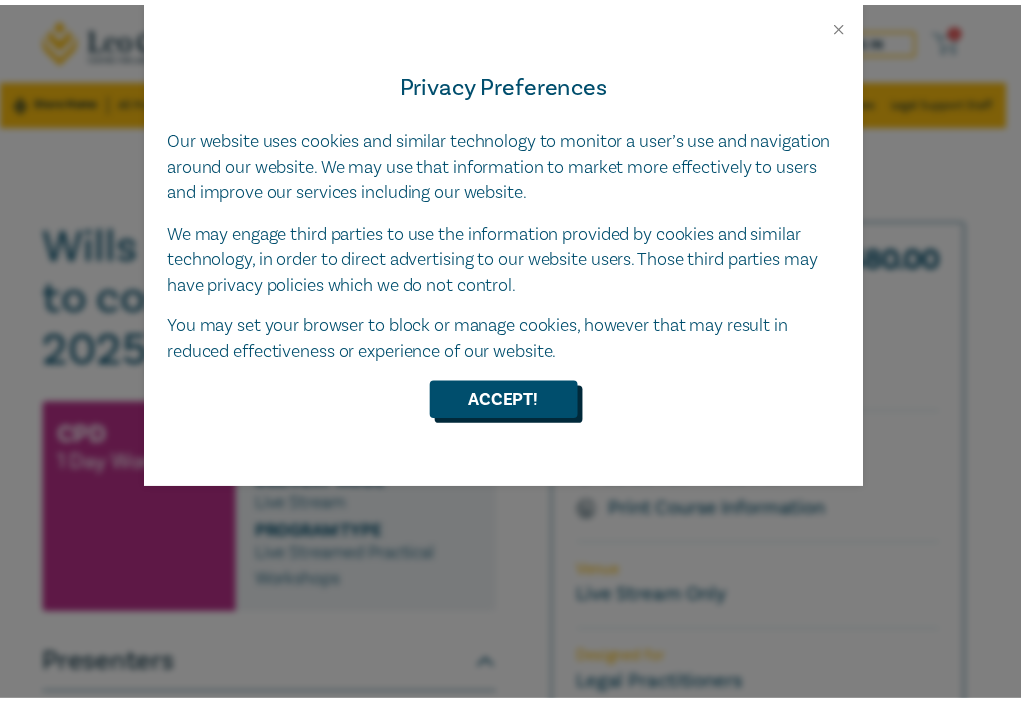 scroll, scrollTop: 0, scrollLeft: 0, axis: both 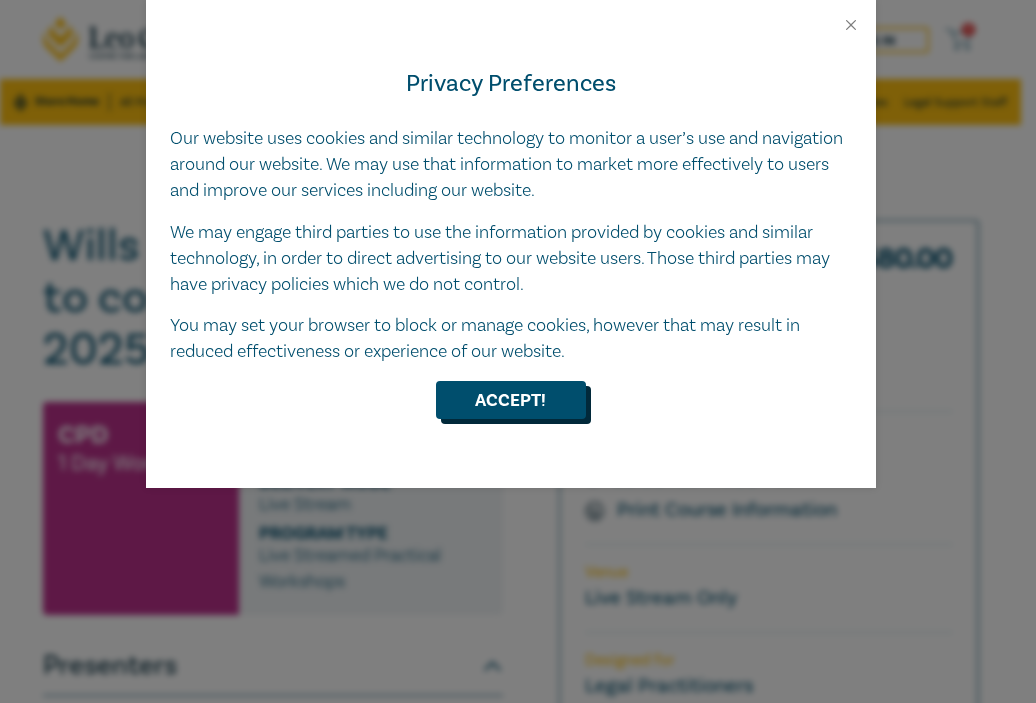 click on "Accept!" at bounding box center [511, 400] 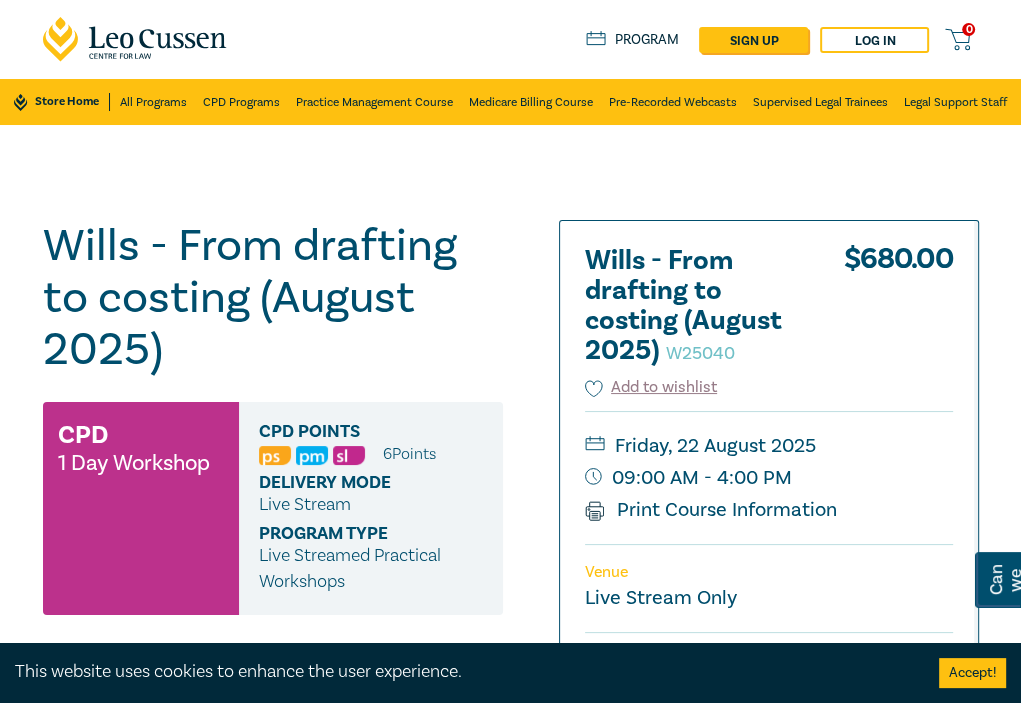 scroll, scrollTop: 0, scrollLeft: 0, axis: both 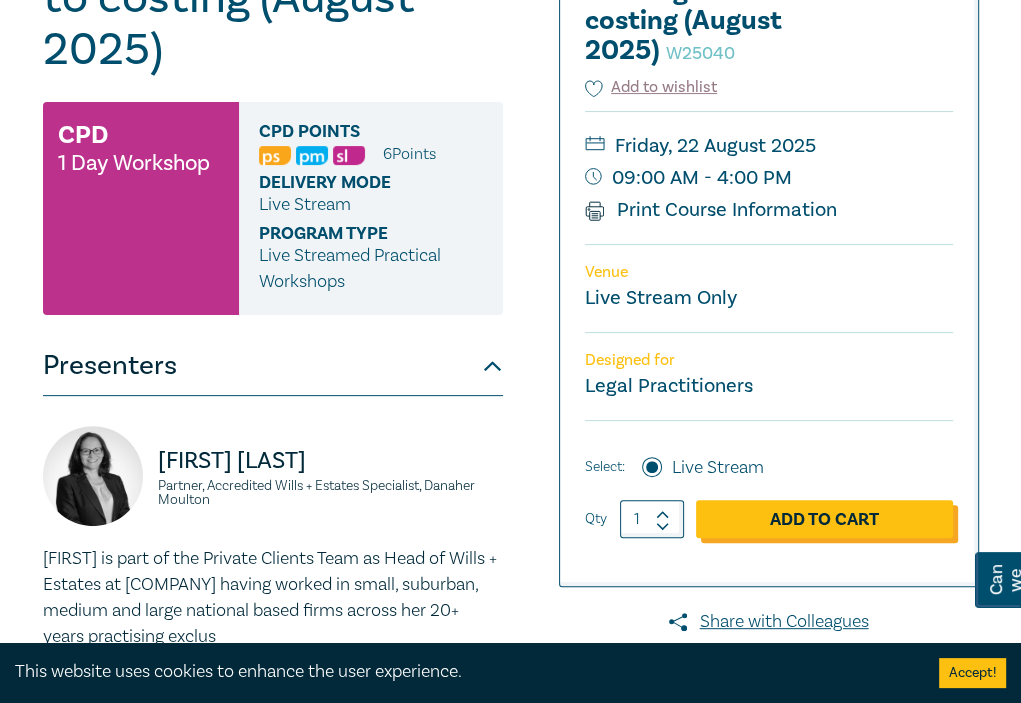 click on "Add to Cart" at bounding box center (824, 519) 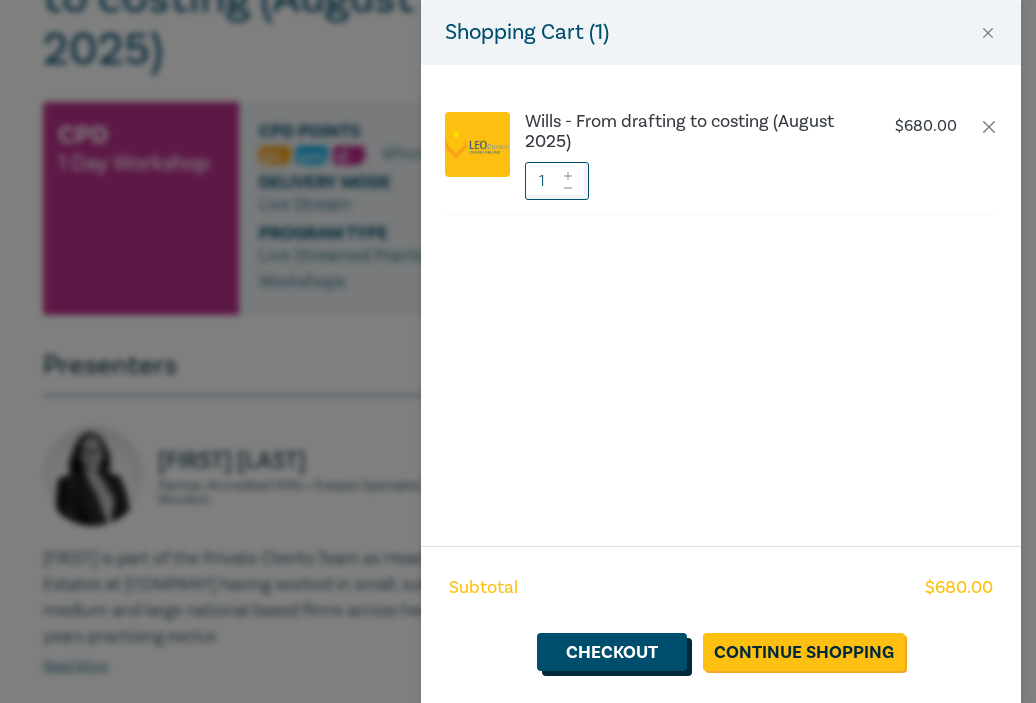 click on "Checkout" at bounding box center [612, 652] 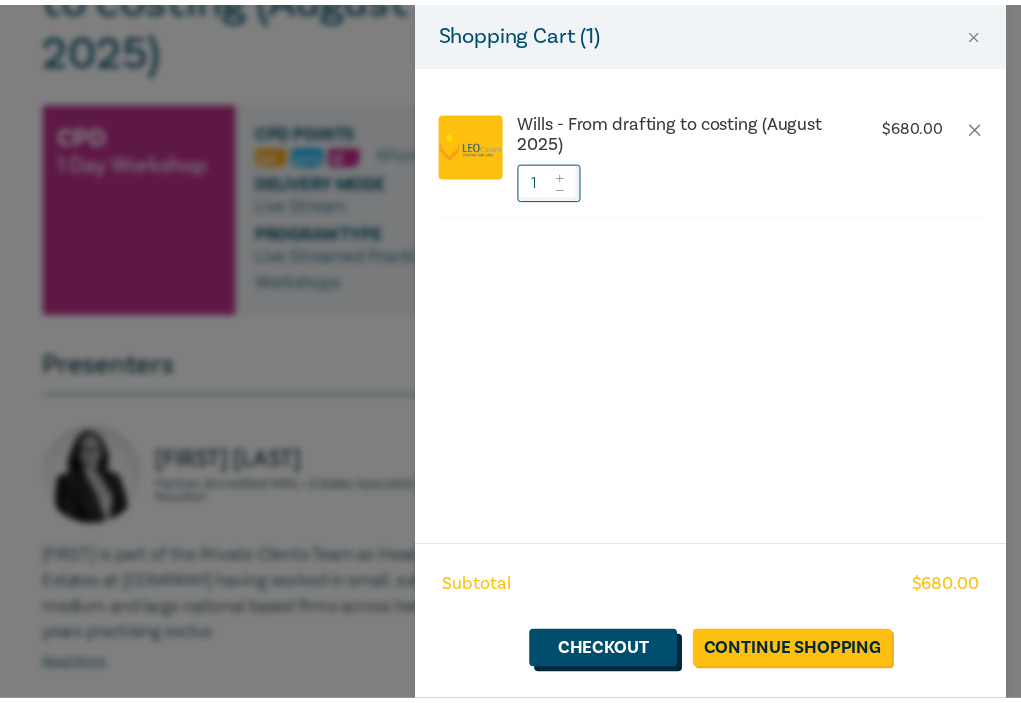 scroll, scrollTop: 0, scrollLeft: 0, axis: both 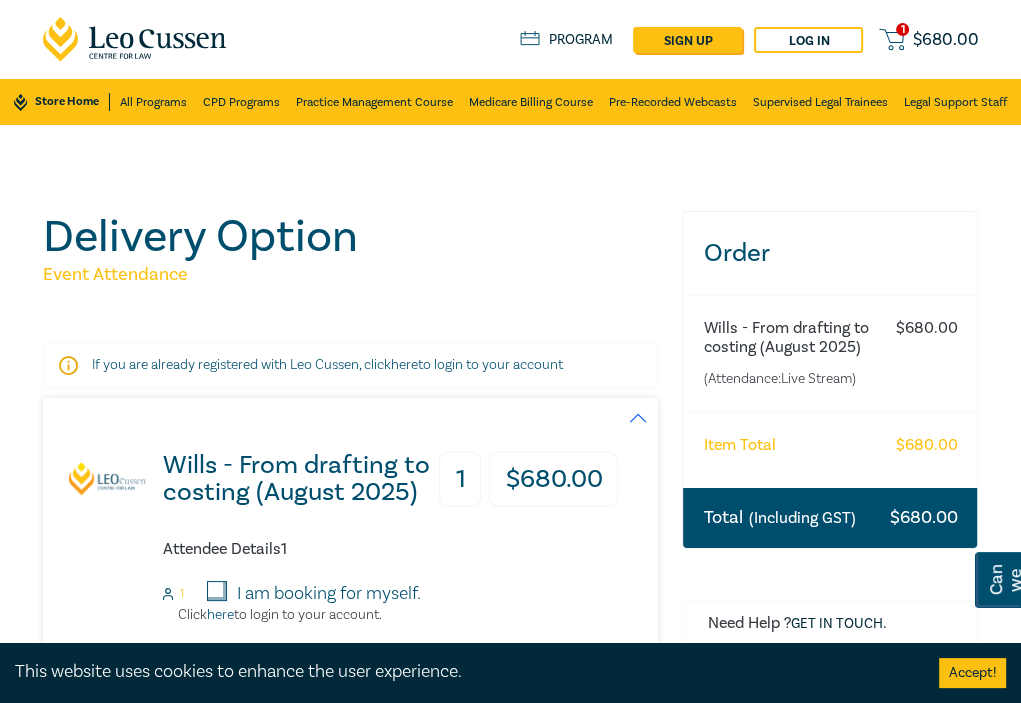 click on "Accept!" at bounding box center (972, 673) 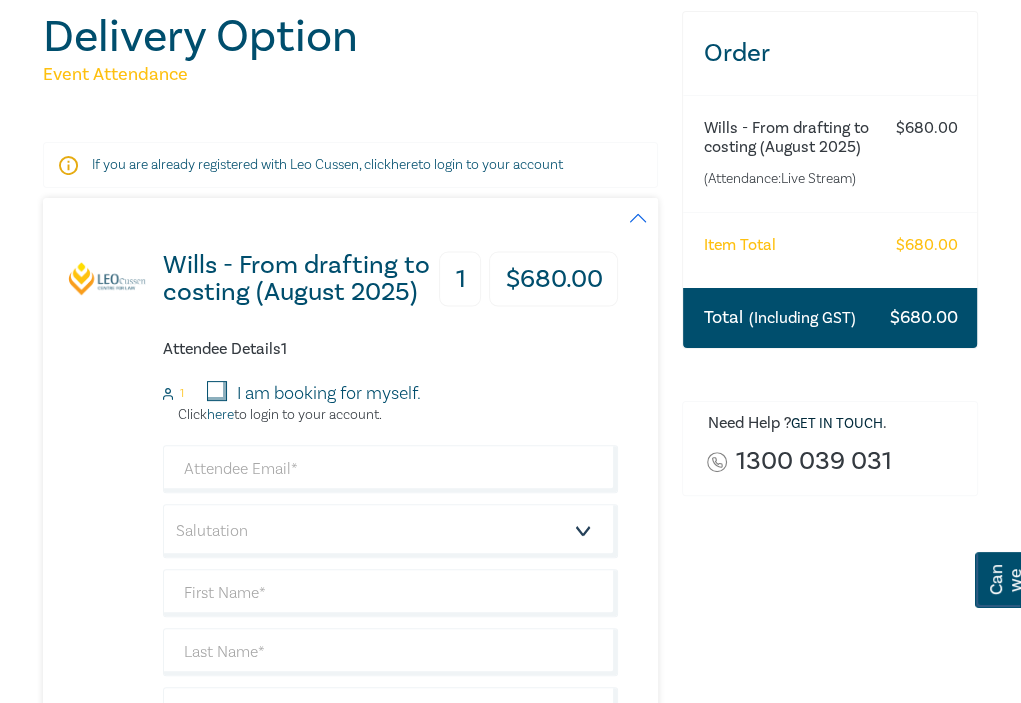 scroll, scrollTop: 300, scrollLeft: 0, axis: vertical 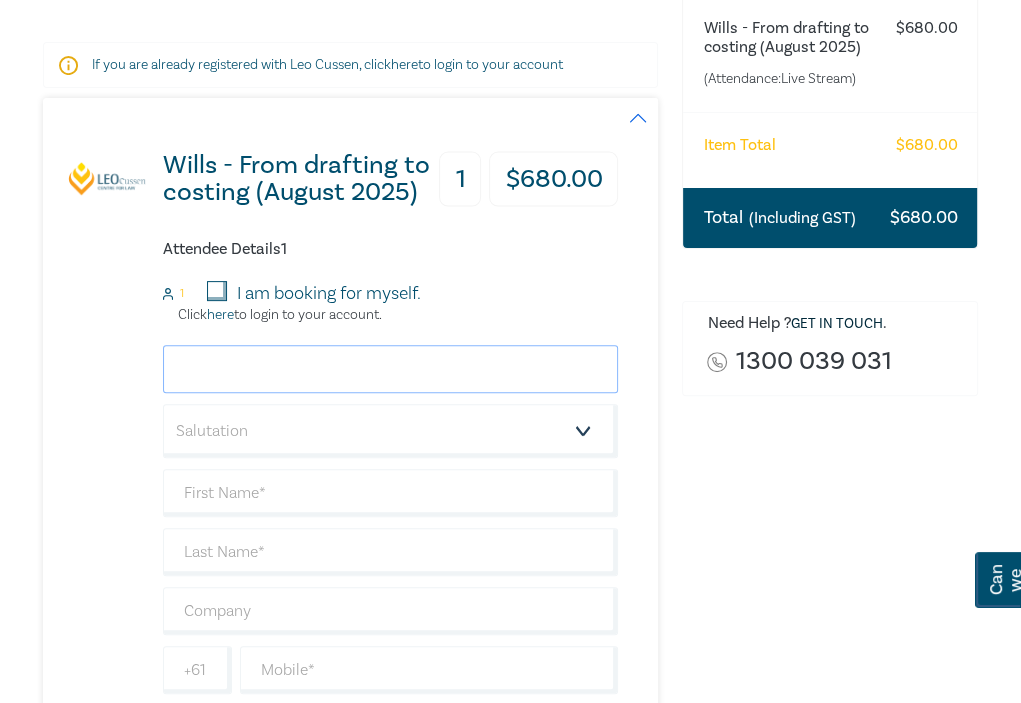 click at bounding box center (391, 369) 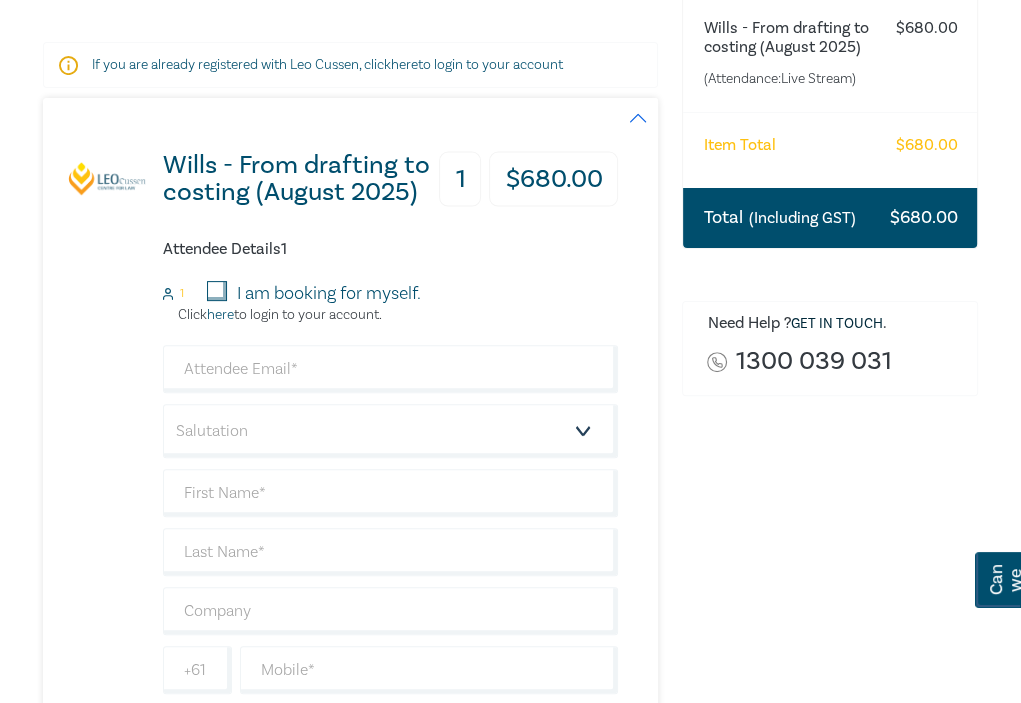 click on "I am booking for myself." at bounding box center [329, 294] 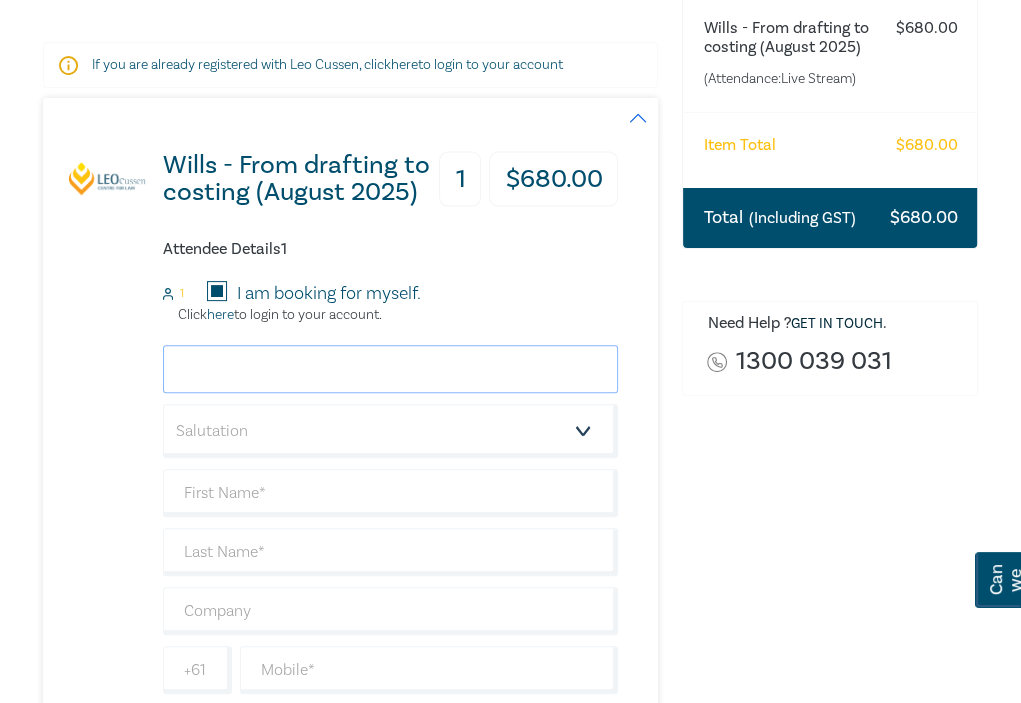 click at bounding box center (391, 369) 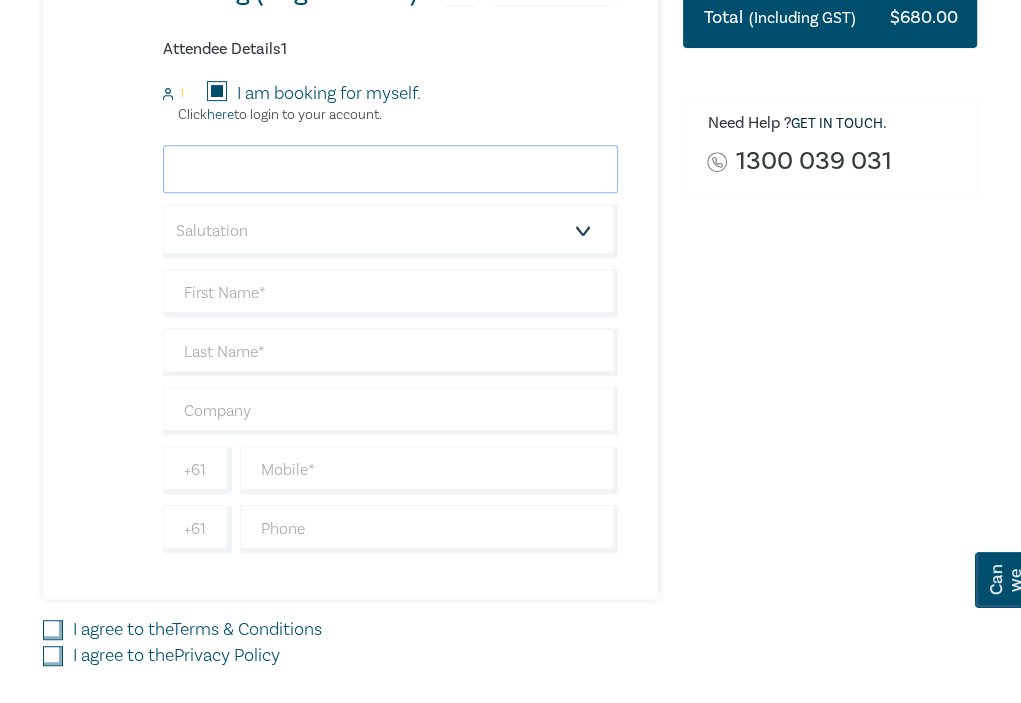 scroll, scrollTop: 300, scrollLeft: 0, axis: vertical 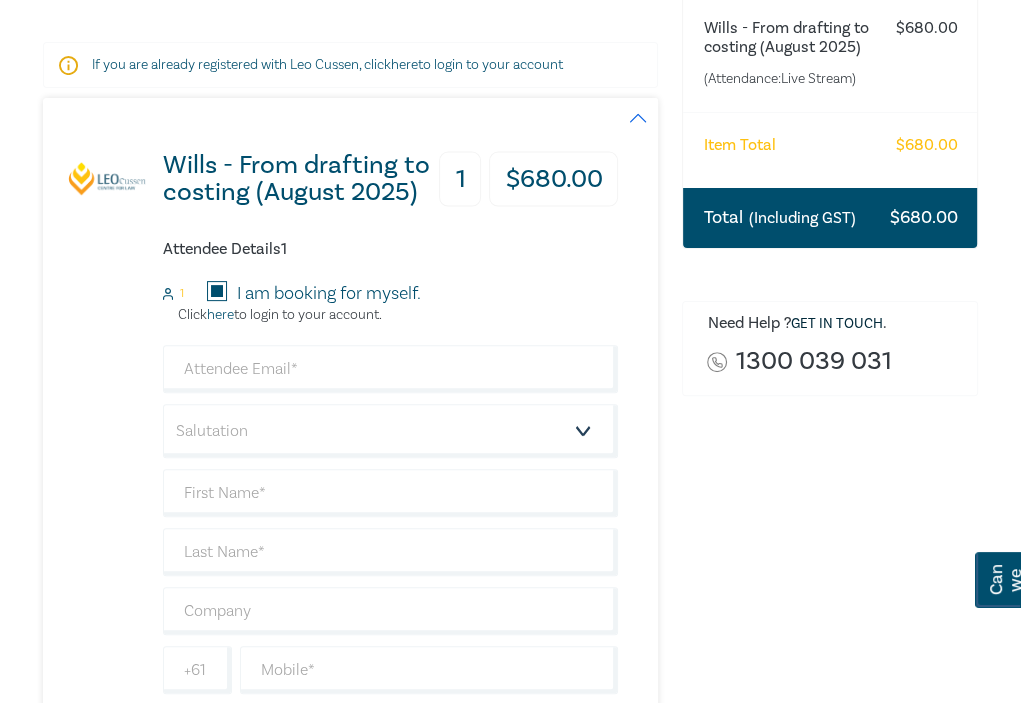 click on "I am booking for myself." at bounding box center (217, 291) 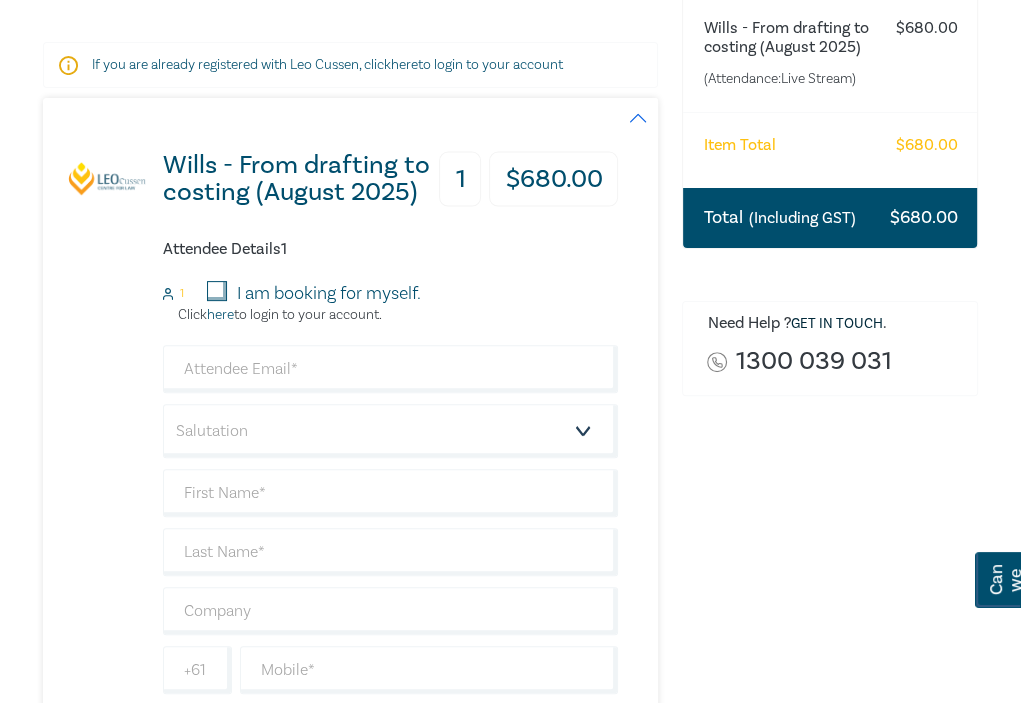 type 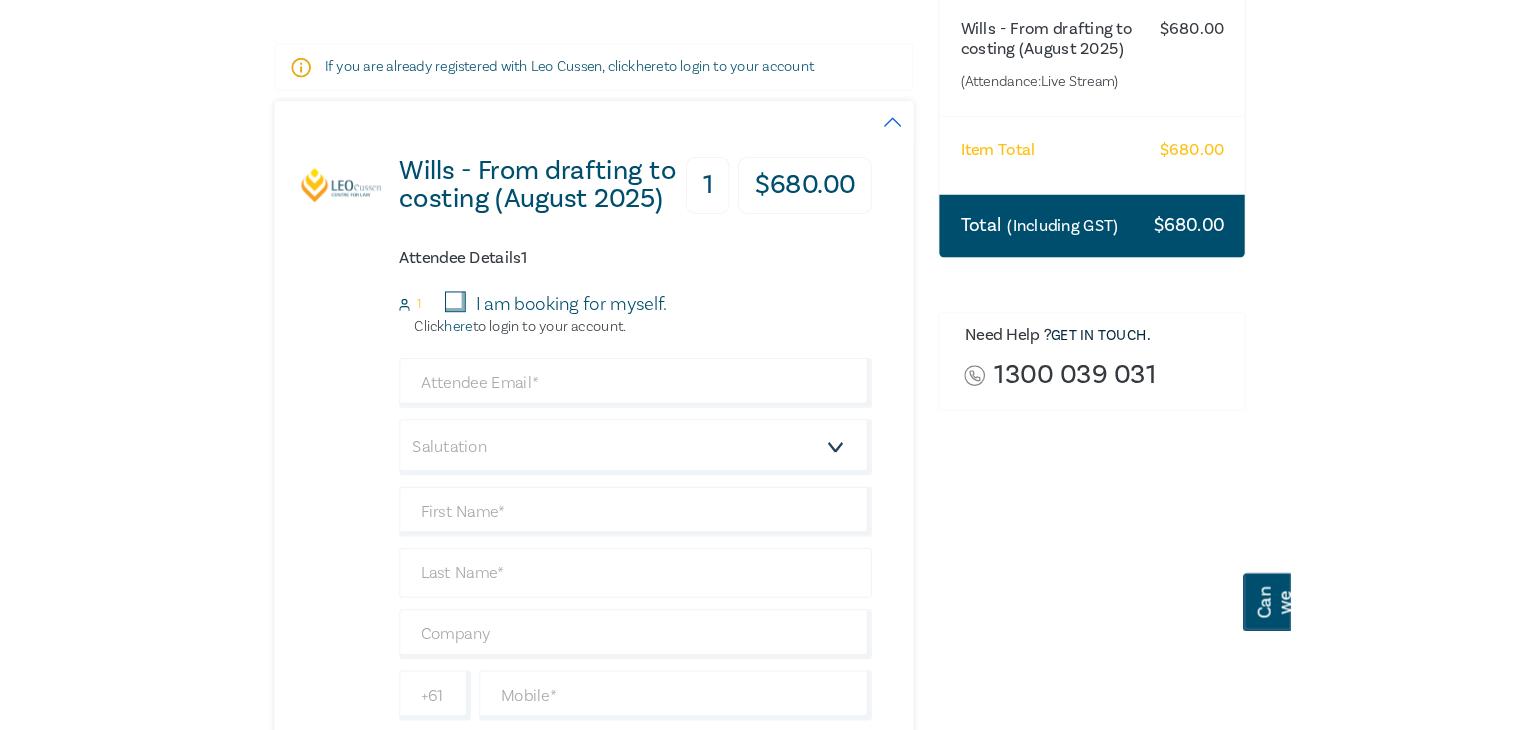scroll, scrollTop: 400, scrollLeft: 0, axis: vertical 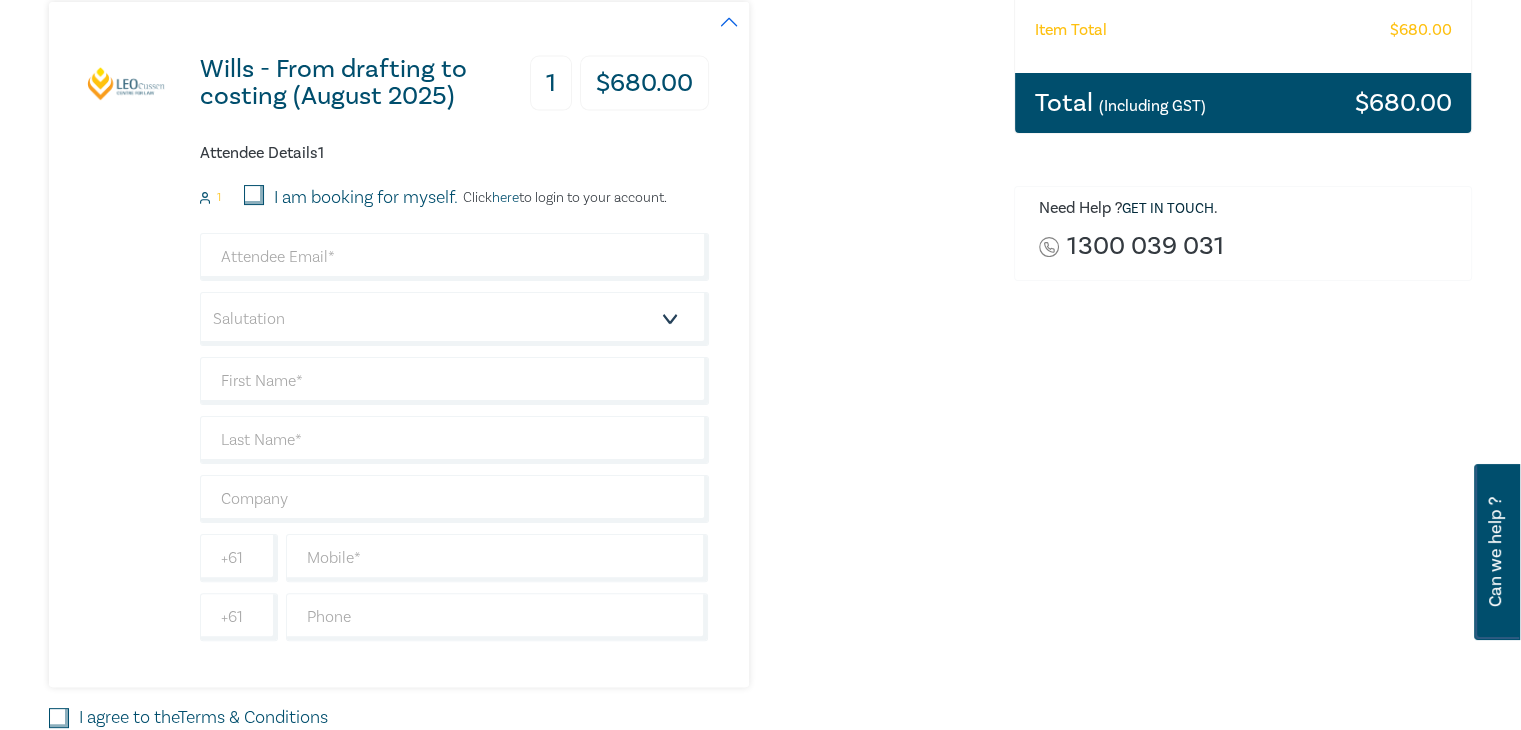 click on "I am booking for myself." at bounding box center (254, 195) 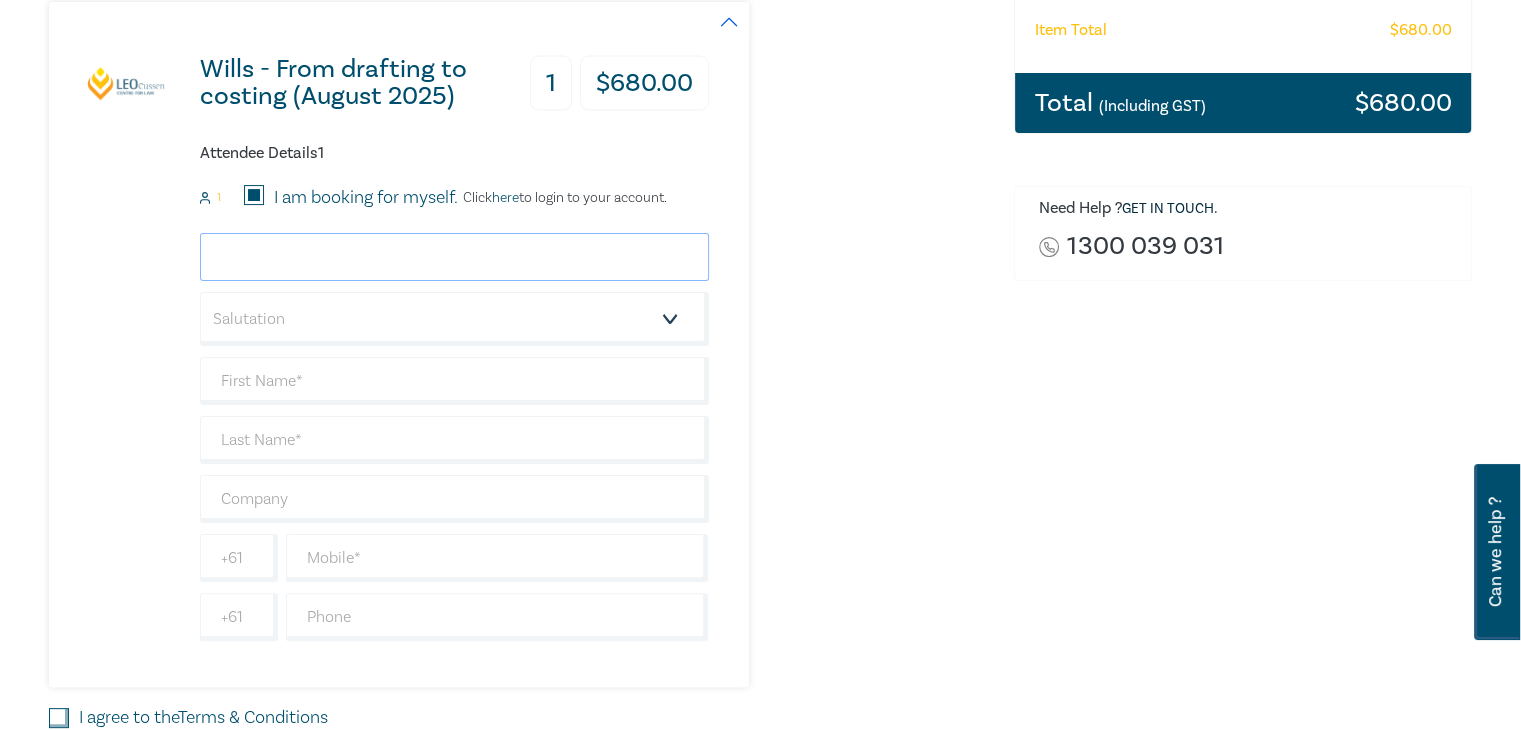 click at bounding box center [454, 257] 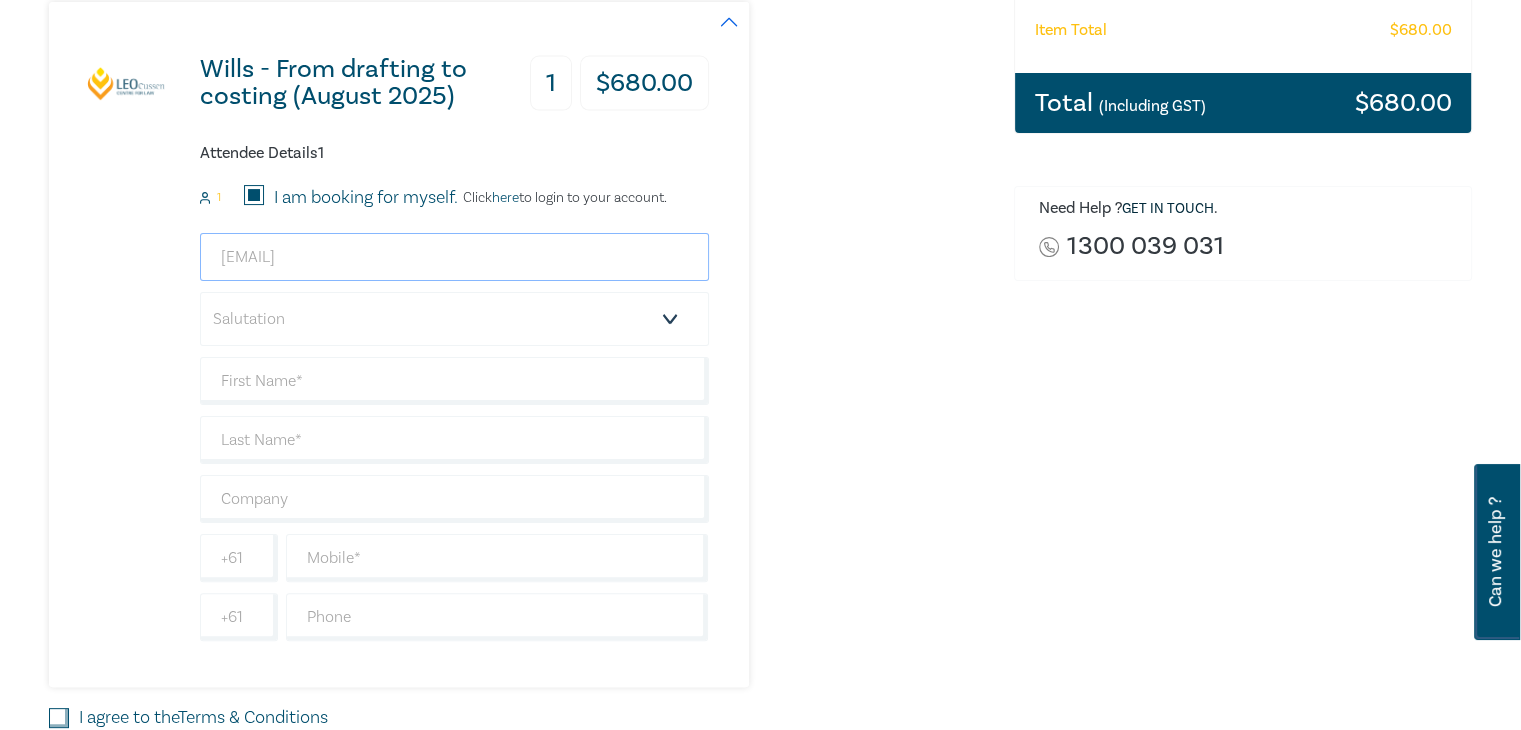 type on "[EMAIL]" 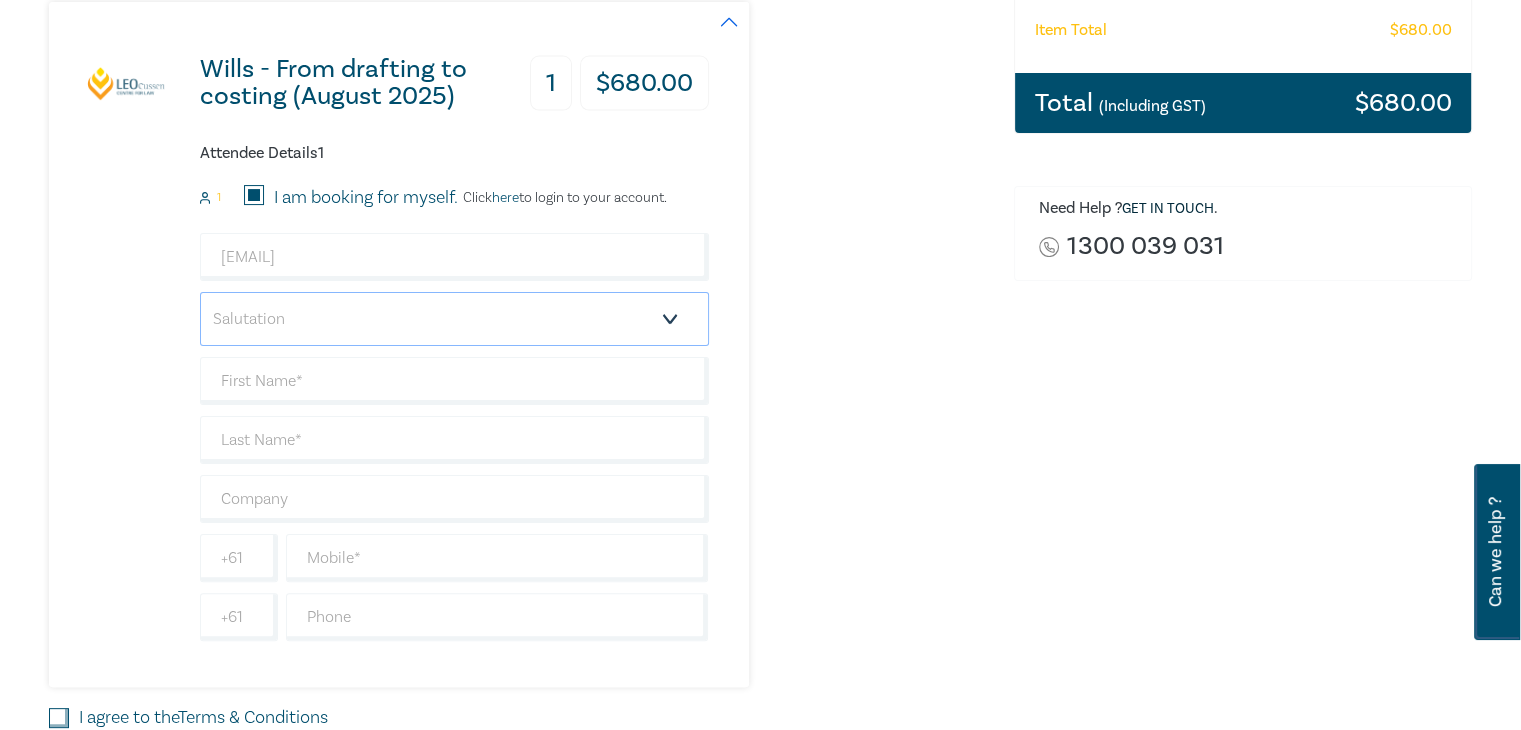 click on "Salutation Mr. Mrs. Ms. Miss Dr. Prof. Other" at bounding box center [454, 319] 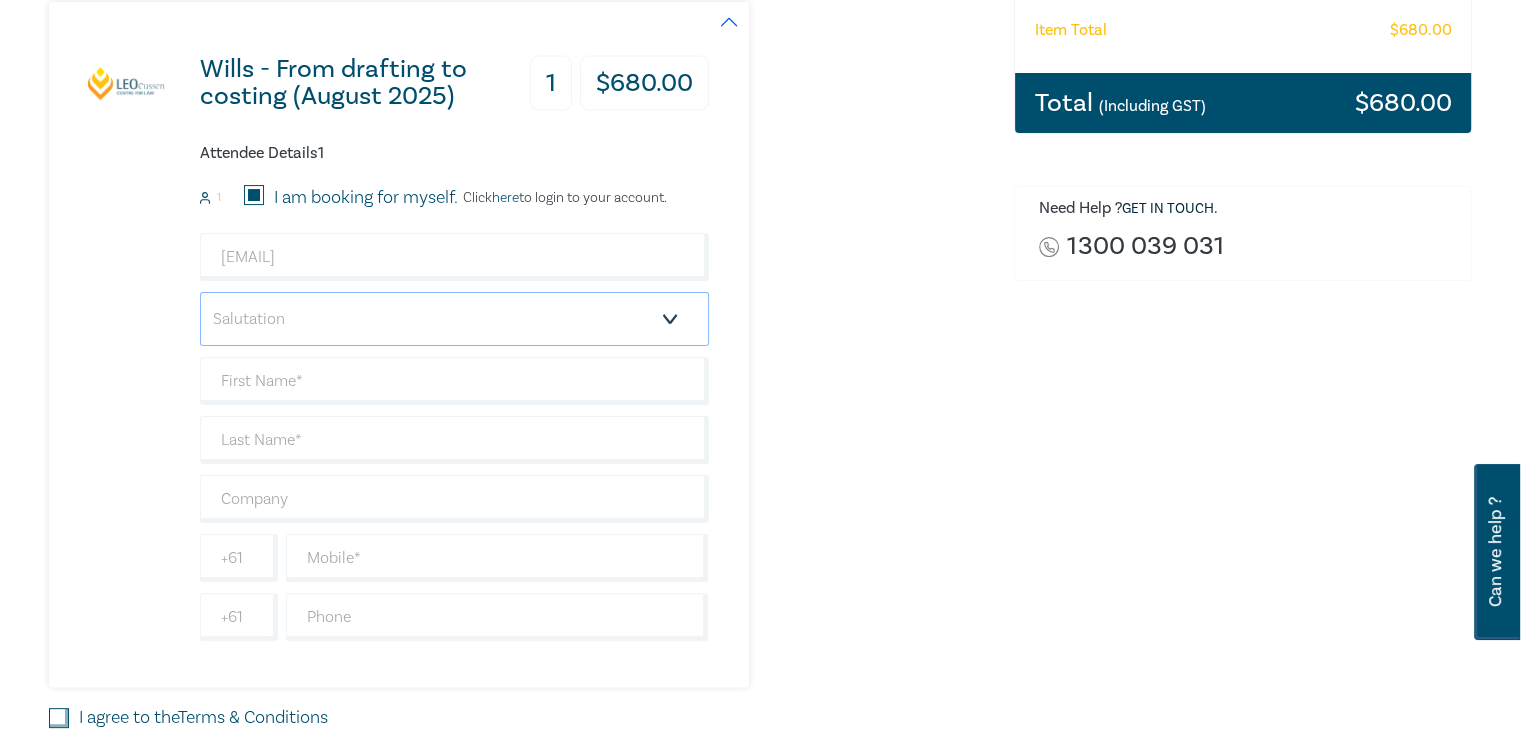 select on "Ms." 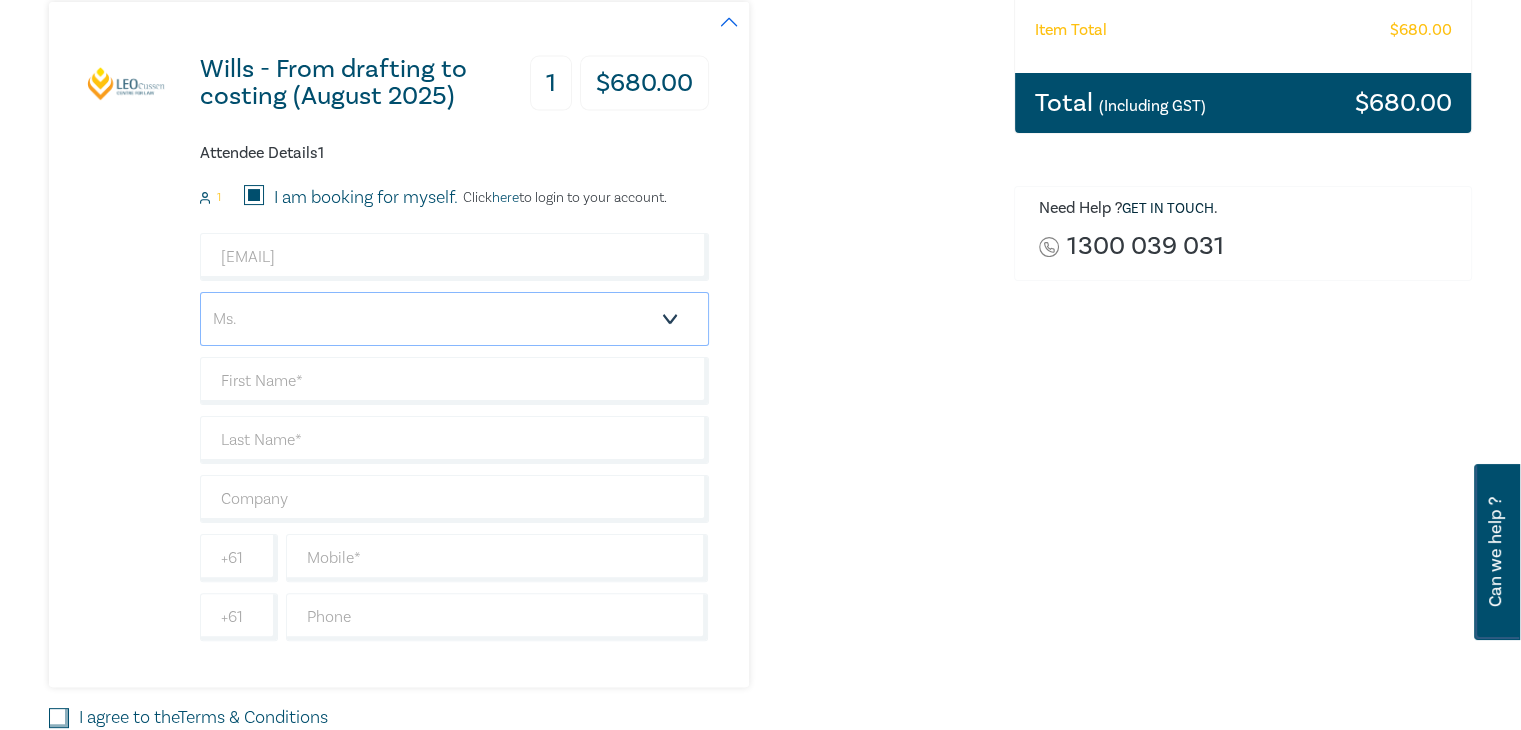 click on "Salutation Mr. Mrs. Ms. Miss Dr. Prof. Other" at bounding box center (454, 319) 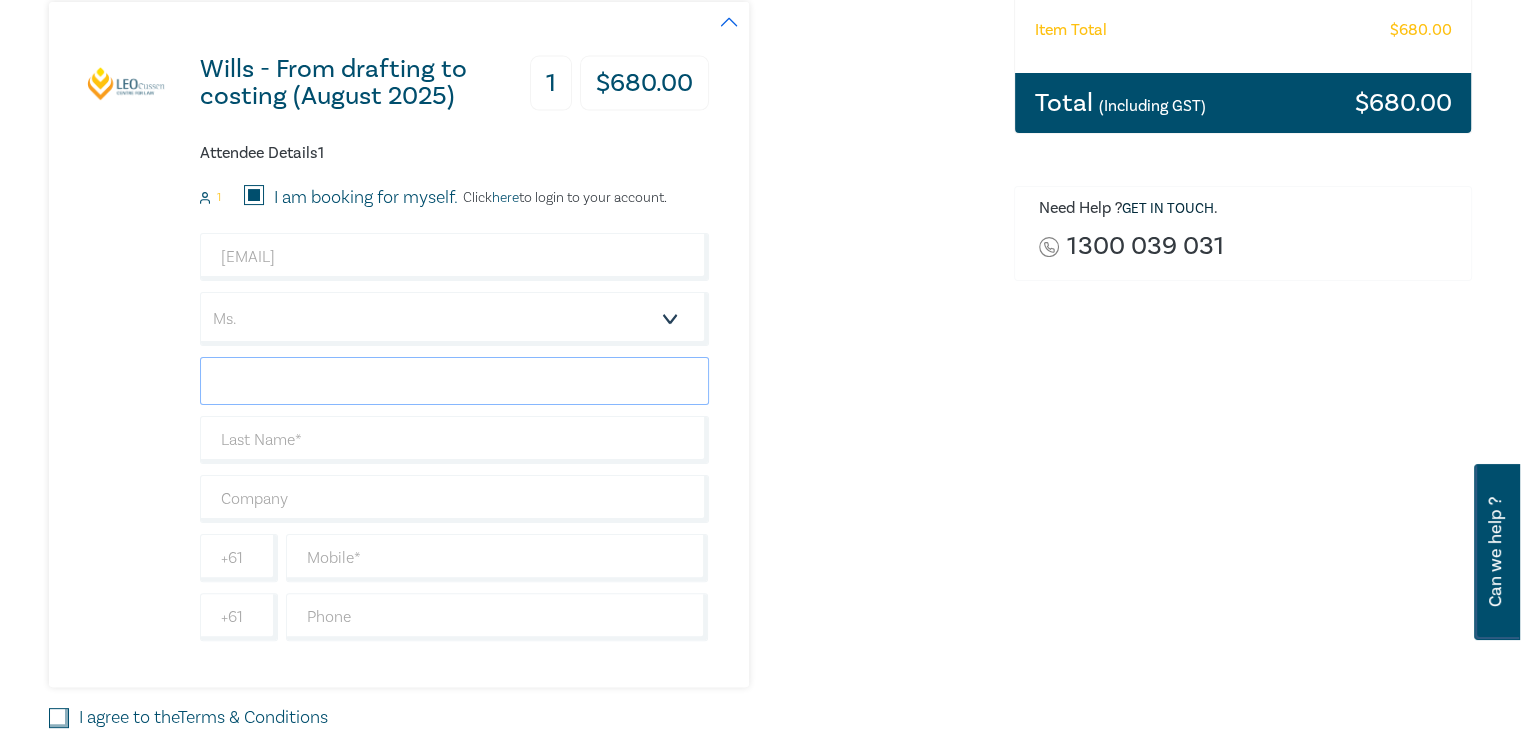 click at bounding box center (454, 381) 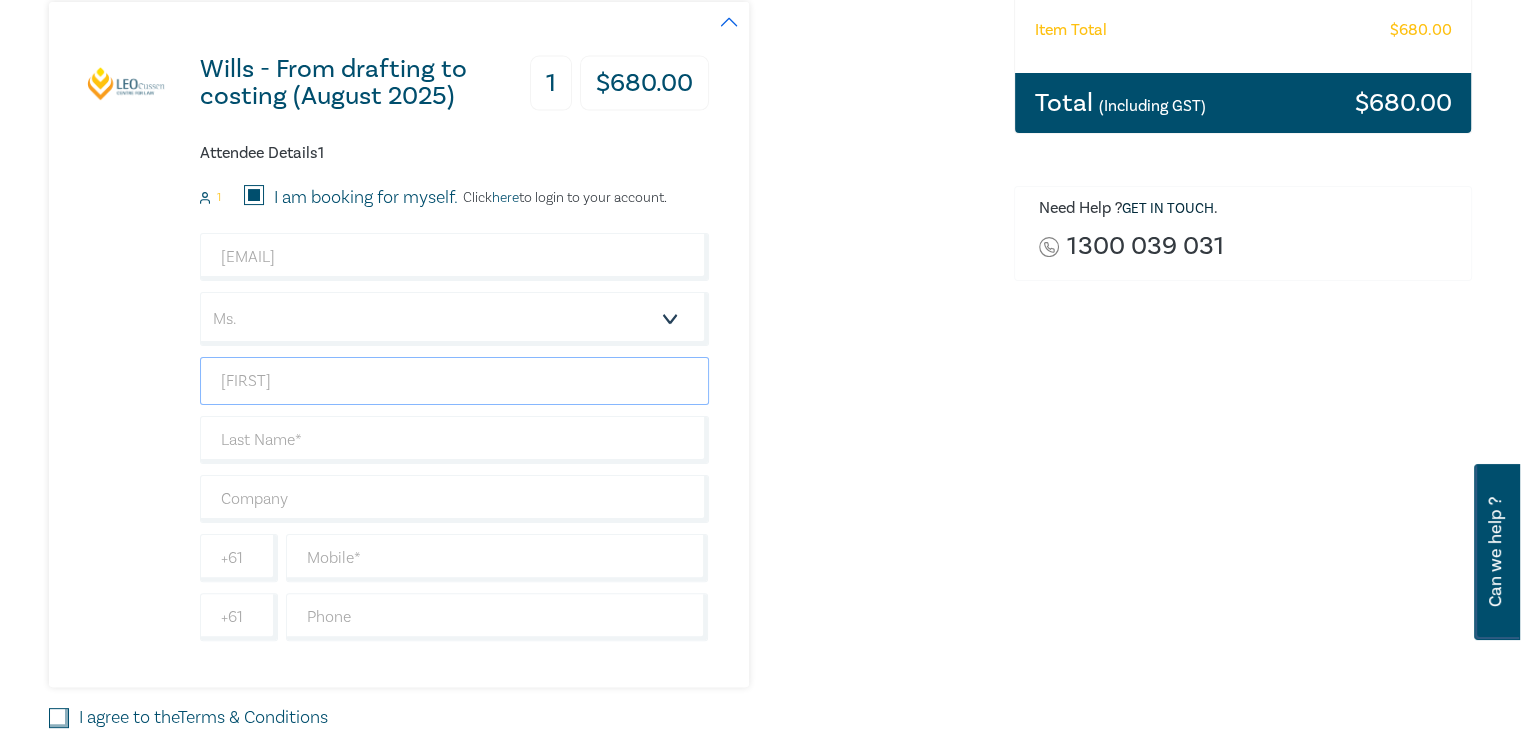 type on "[FIRST]" 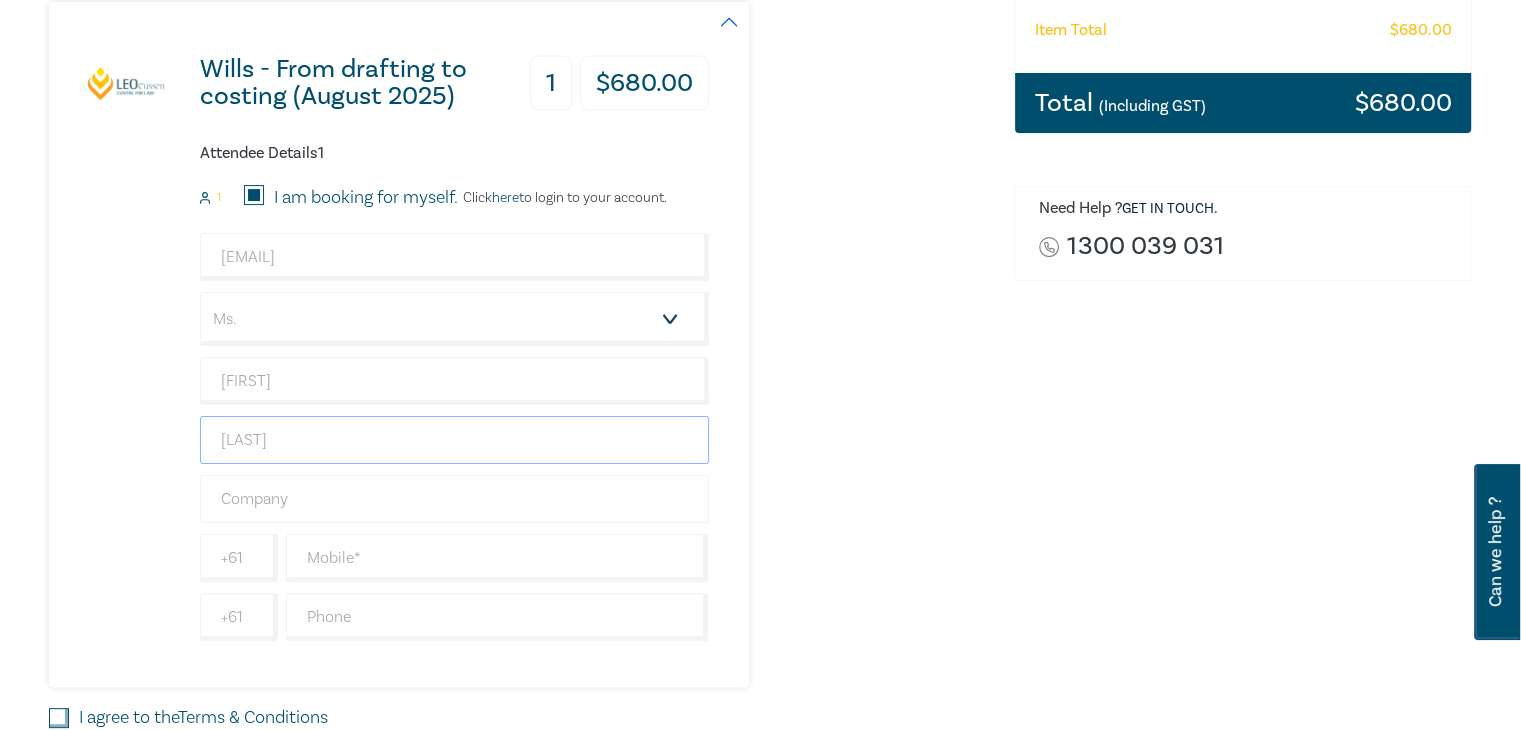 type on "[LAST]" 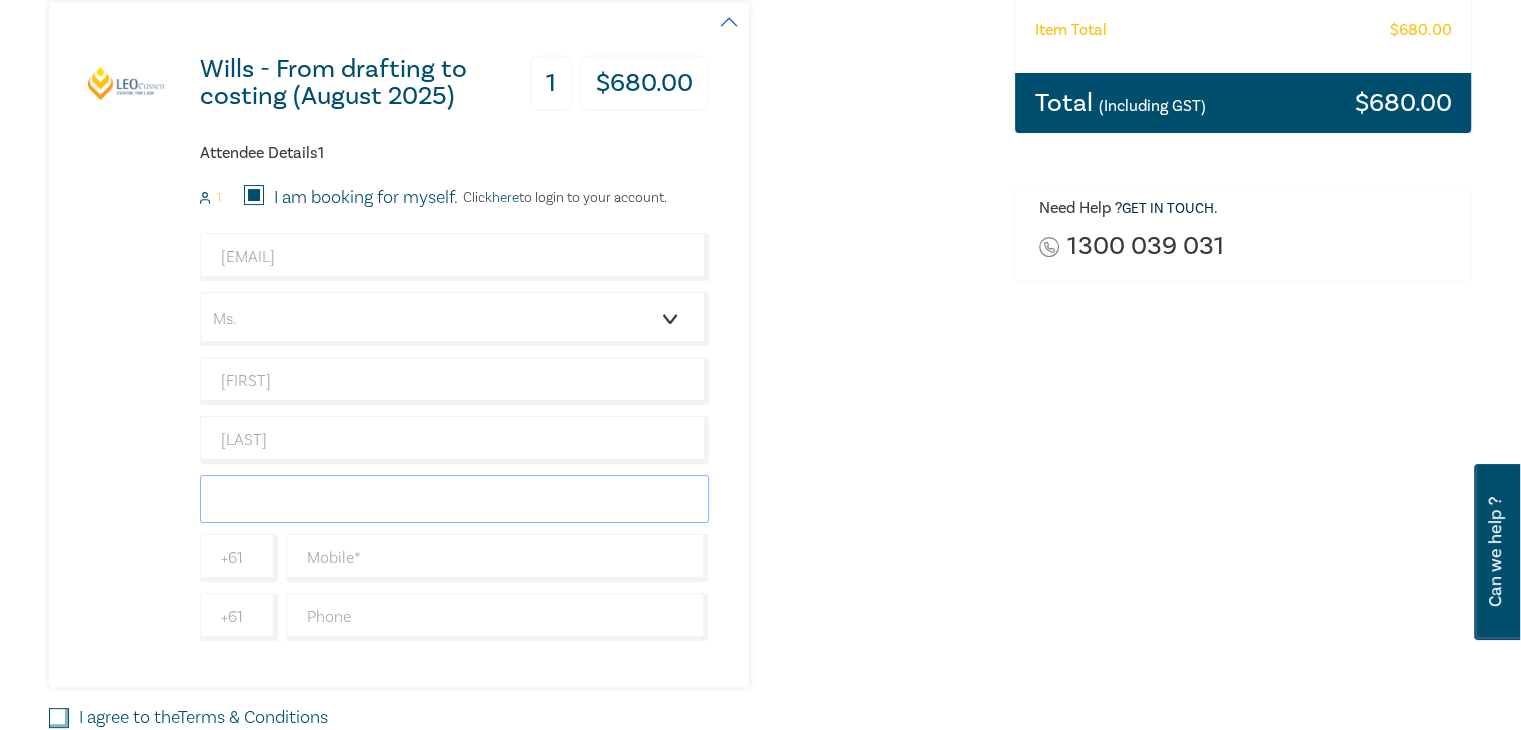 click at bounding box center [454, 499] 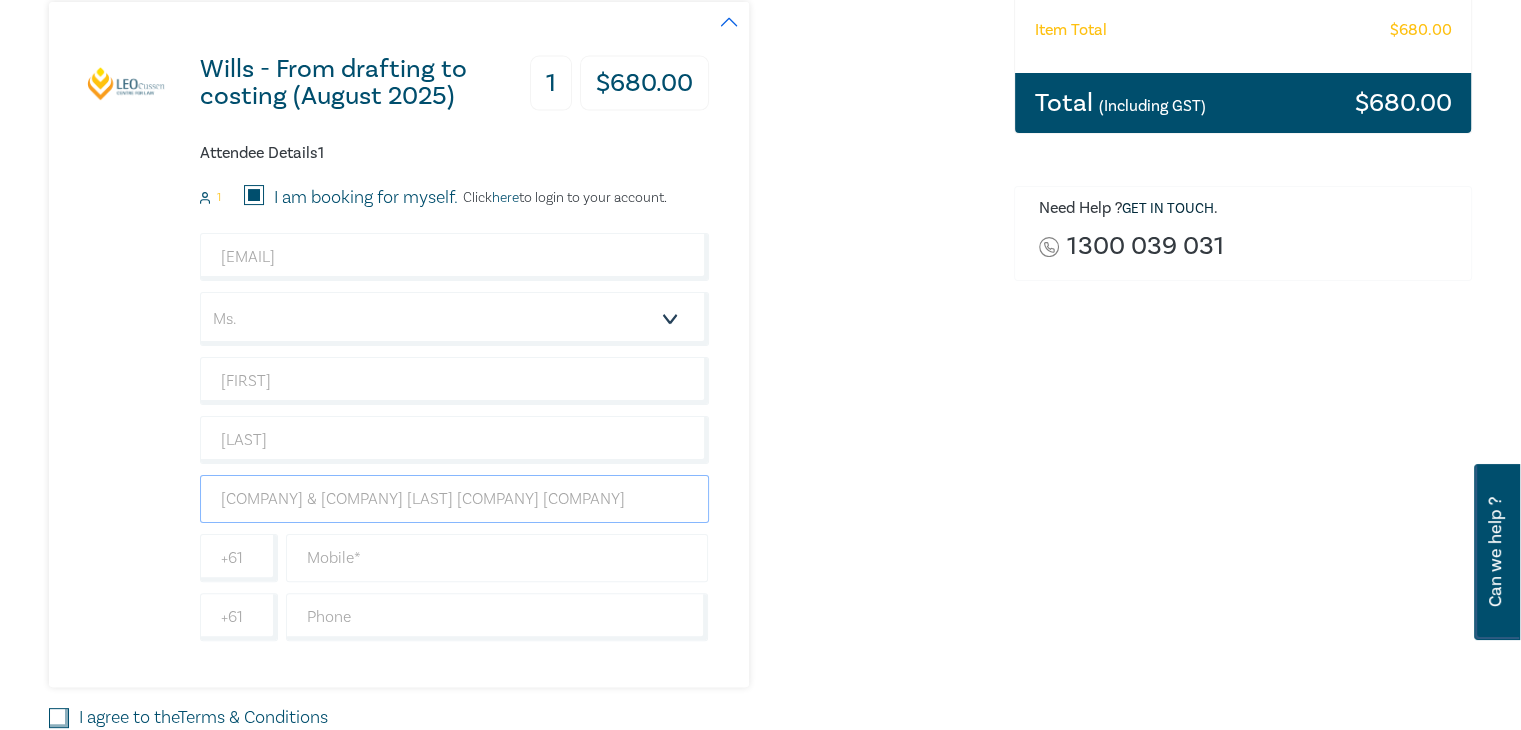 type on "[COMPANY] & [COMPANY] [LAST] [COMPANY] [COMPANY]" 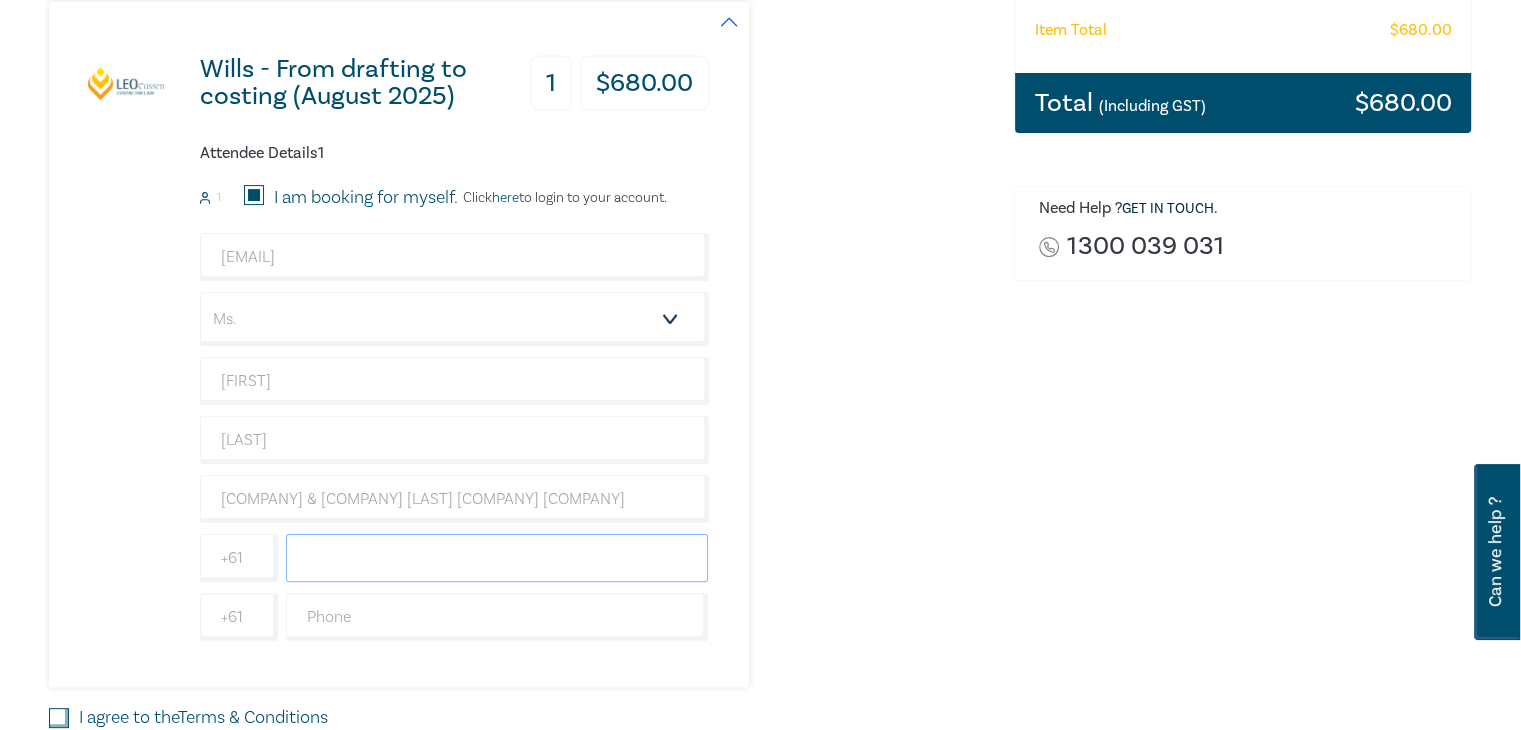 click at bounding box center [497, 558] 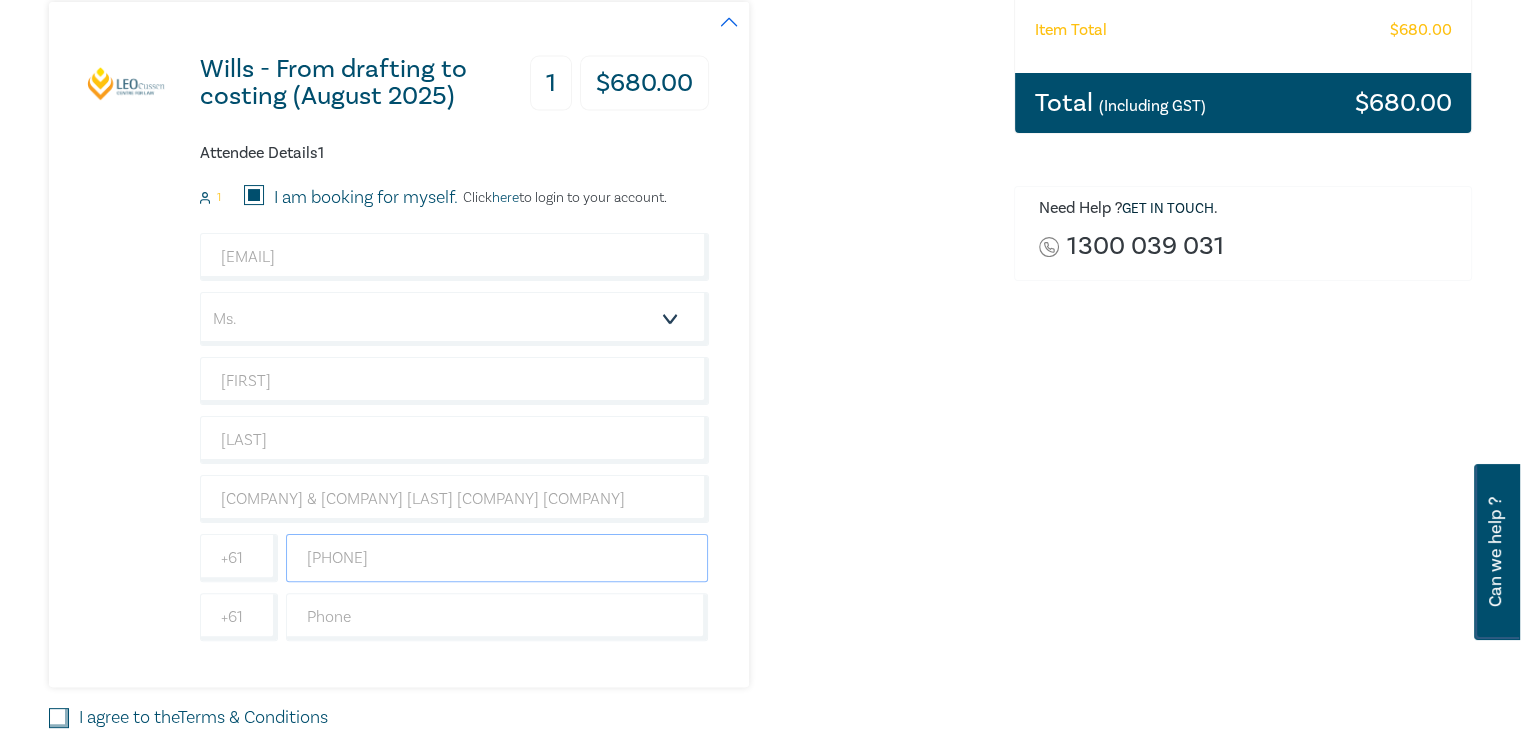 scroll, scrollTop: 500, scrollLeft: 0, axis: vertical 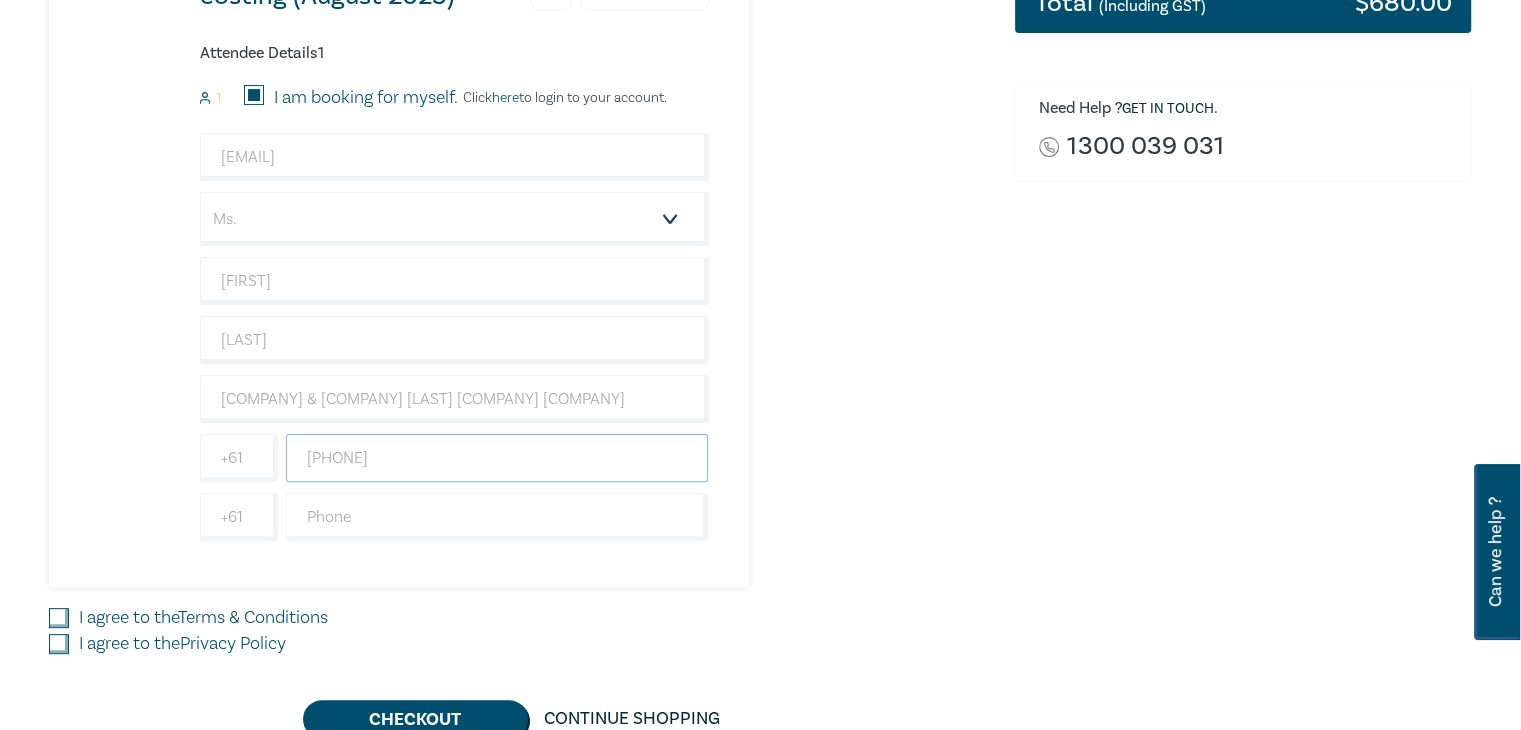 type on "[PHONE]" 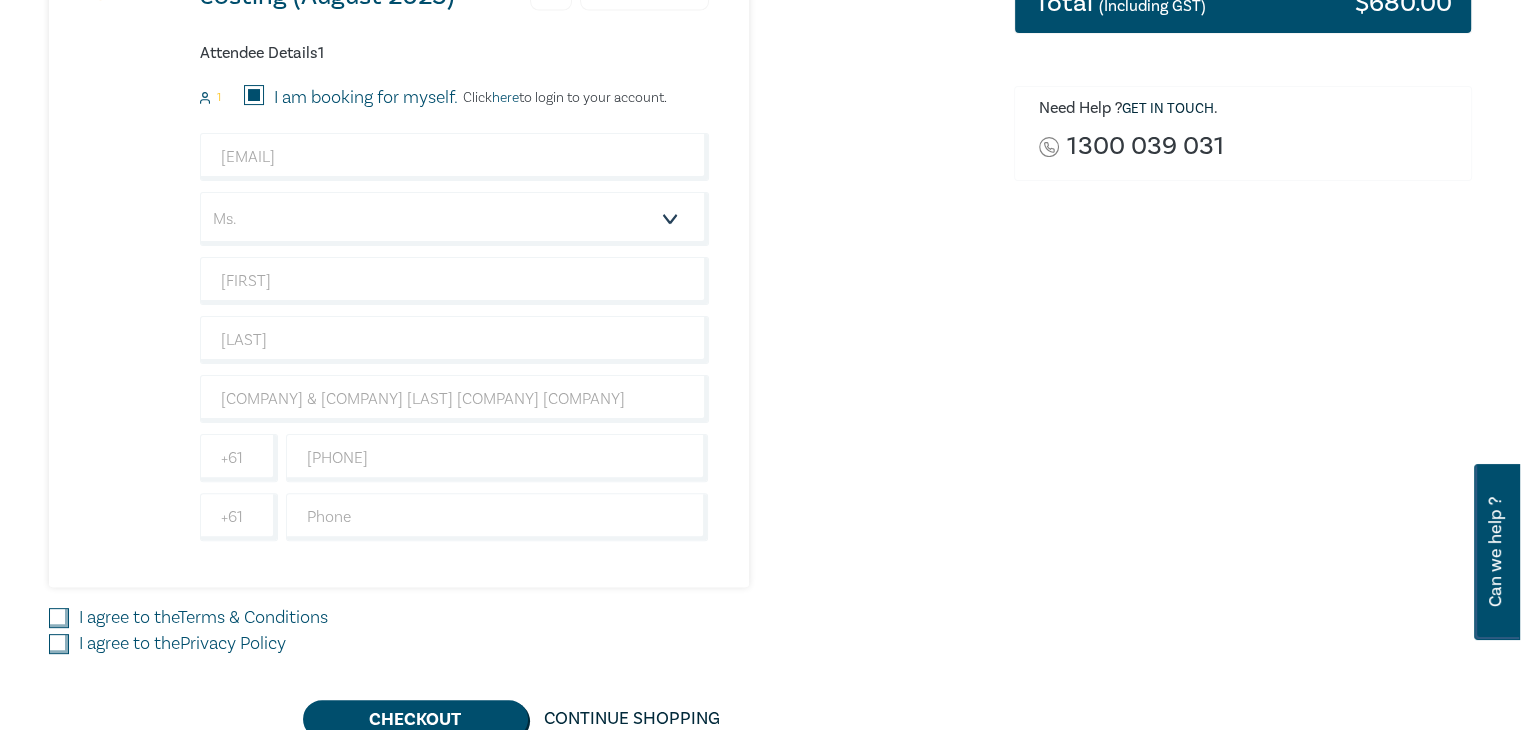 click on "I agree to the  Terms & Conditions" at bounding box center [203, 618] 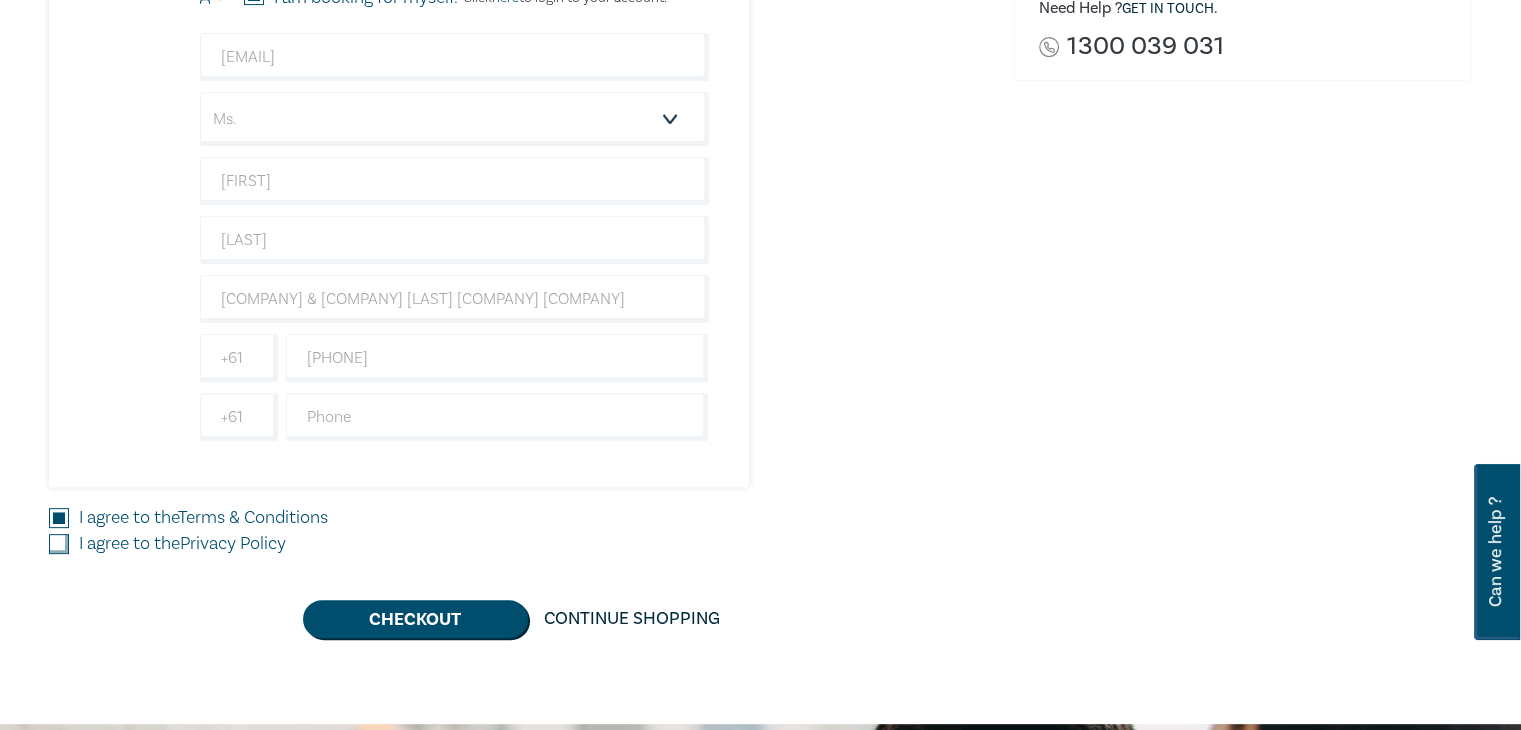 scroll, scrollTop: 700, scrollLeft: 0, axis: vertical 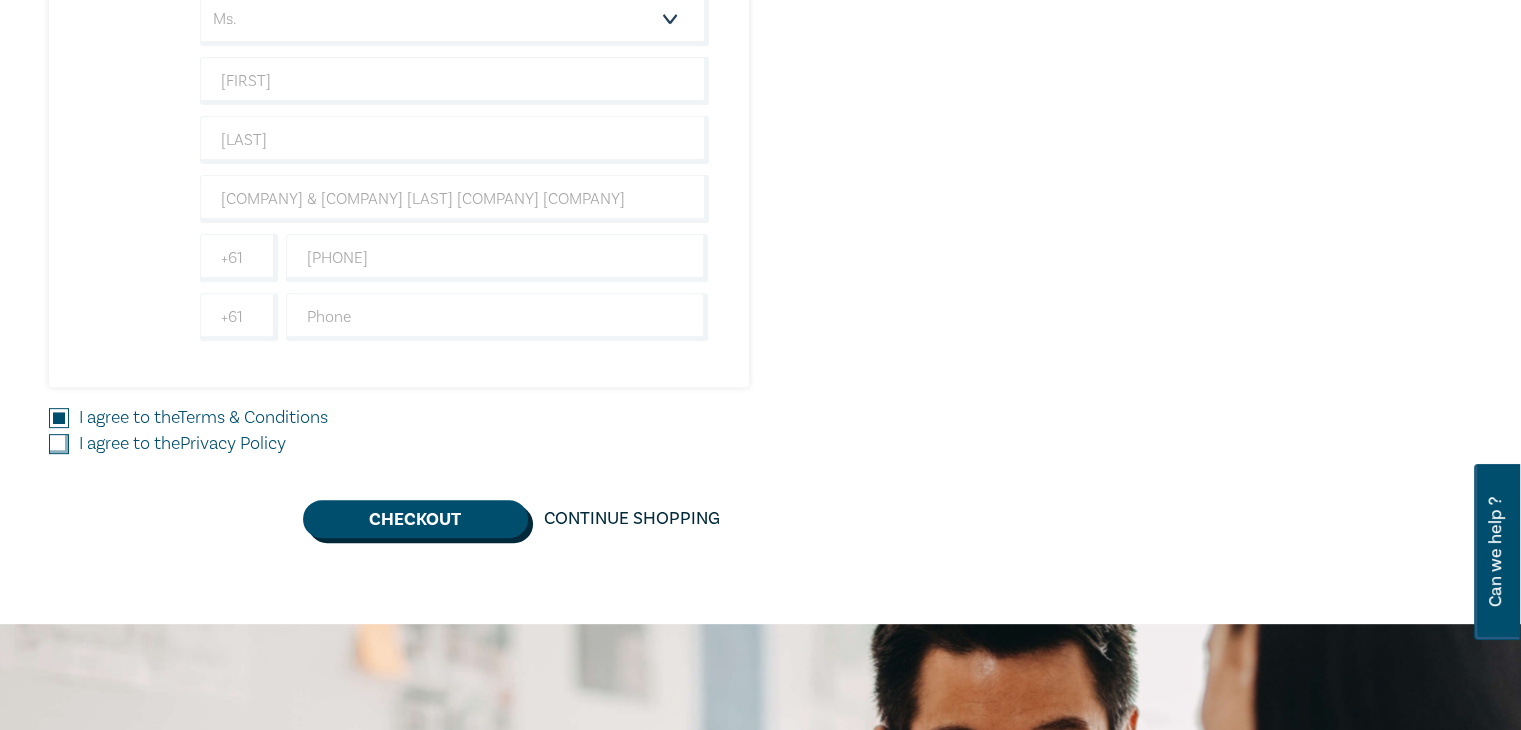 click on "Checkout" at bounding box center [415, 519] 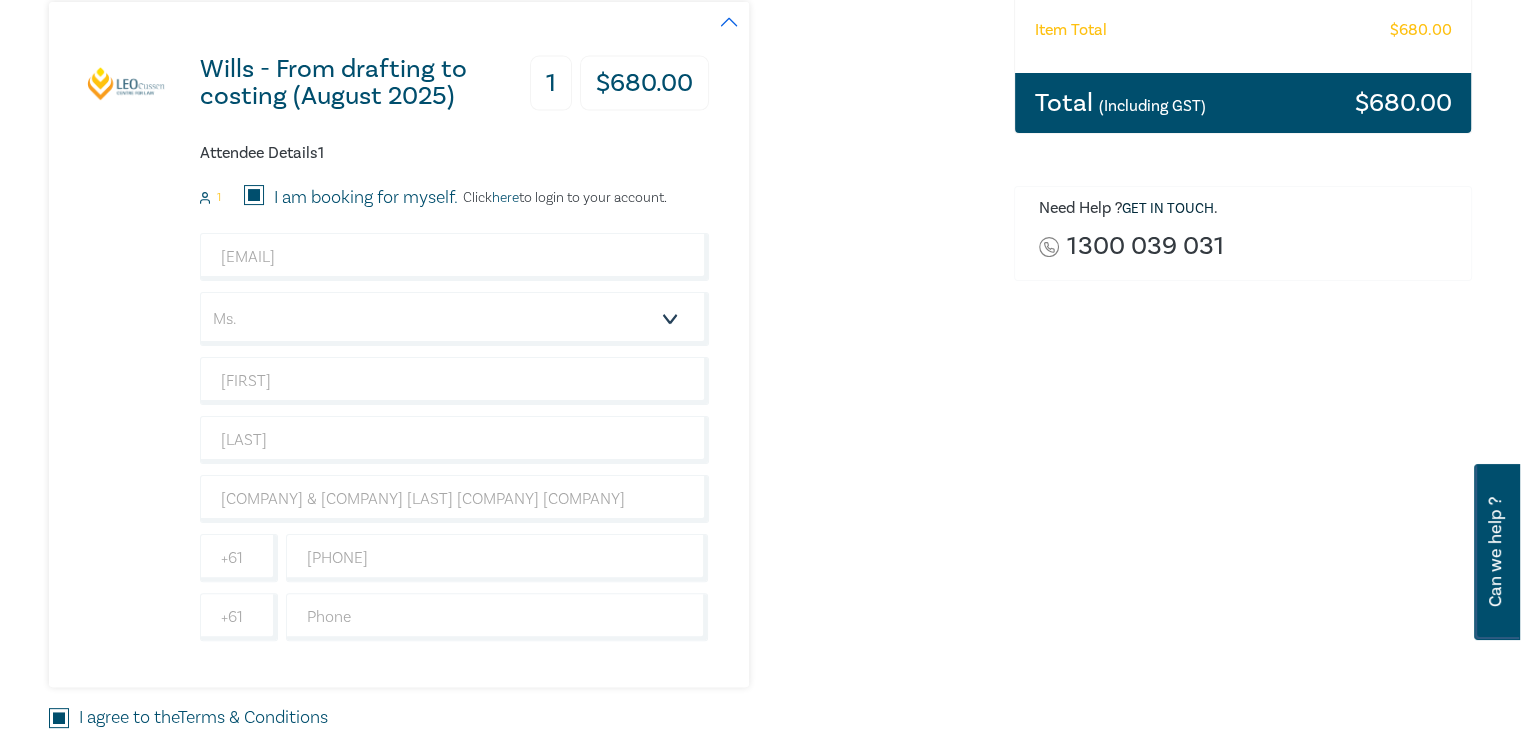scroll, scrollTop: 600, scrollLeft: 0, axis: vertical 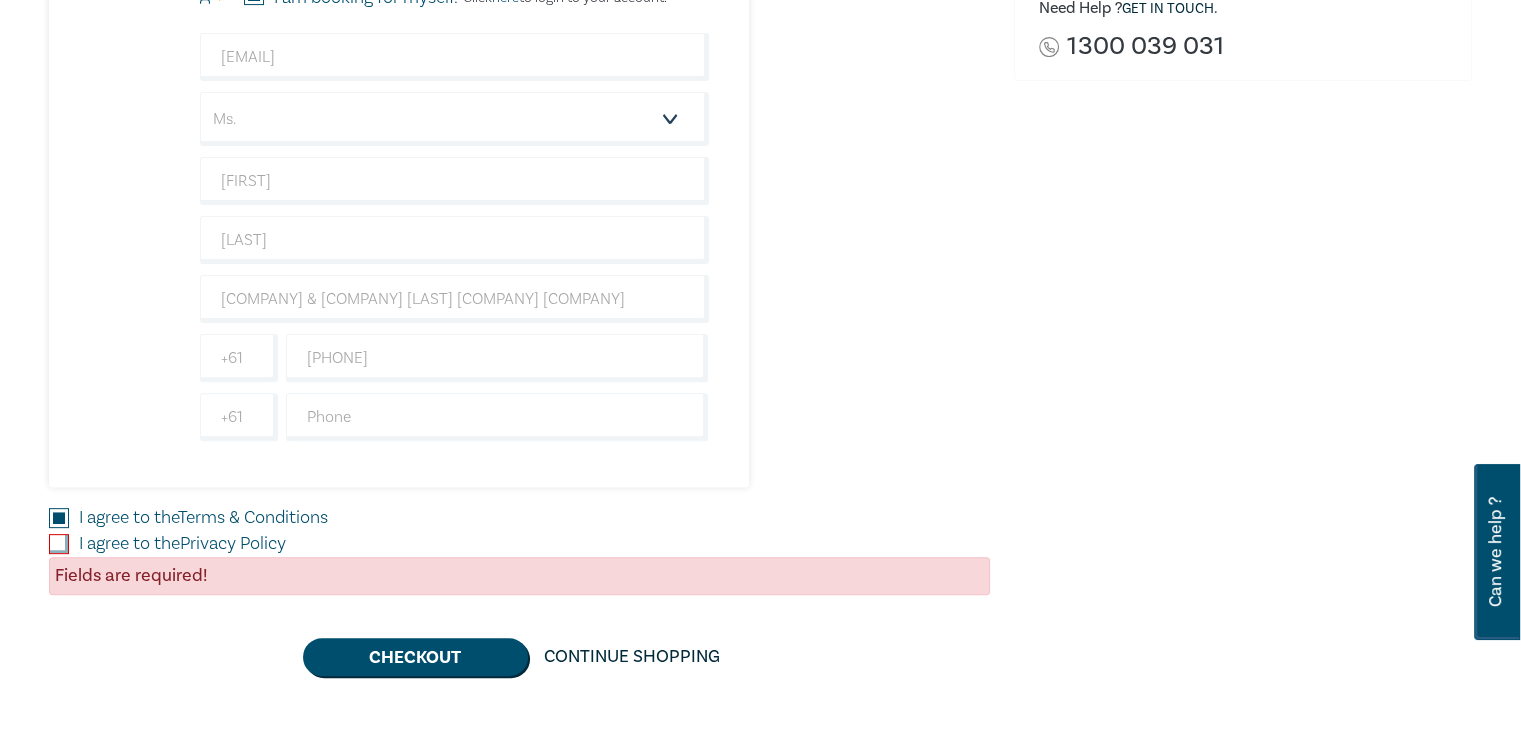 click on "I agree to the  Privacy Policy" at bounding box center (59, 544) 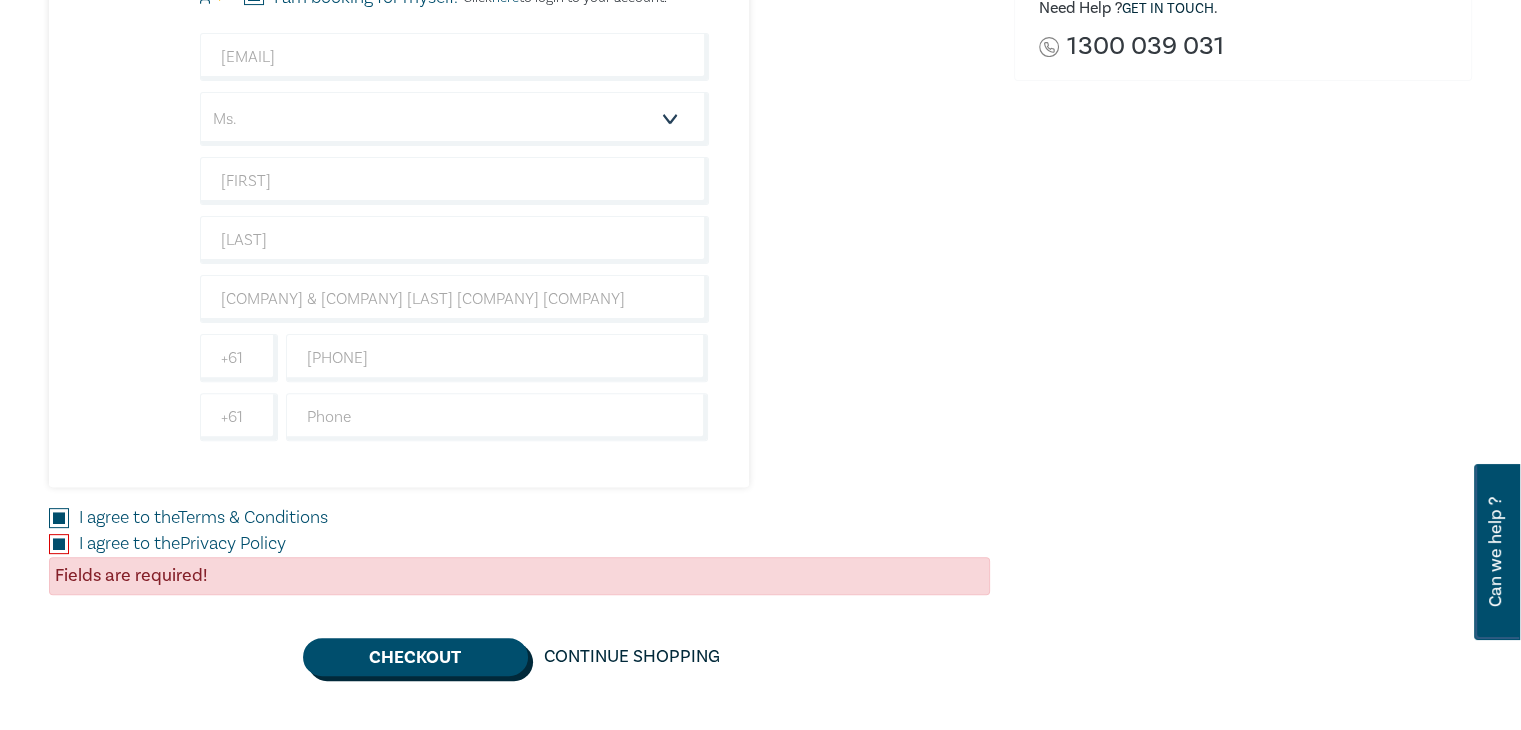 click on "Checkout" at bounding box center (415, 657) 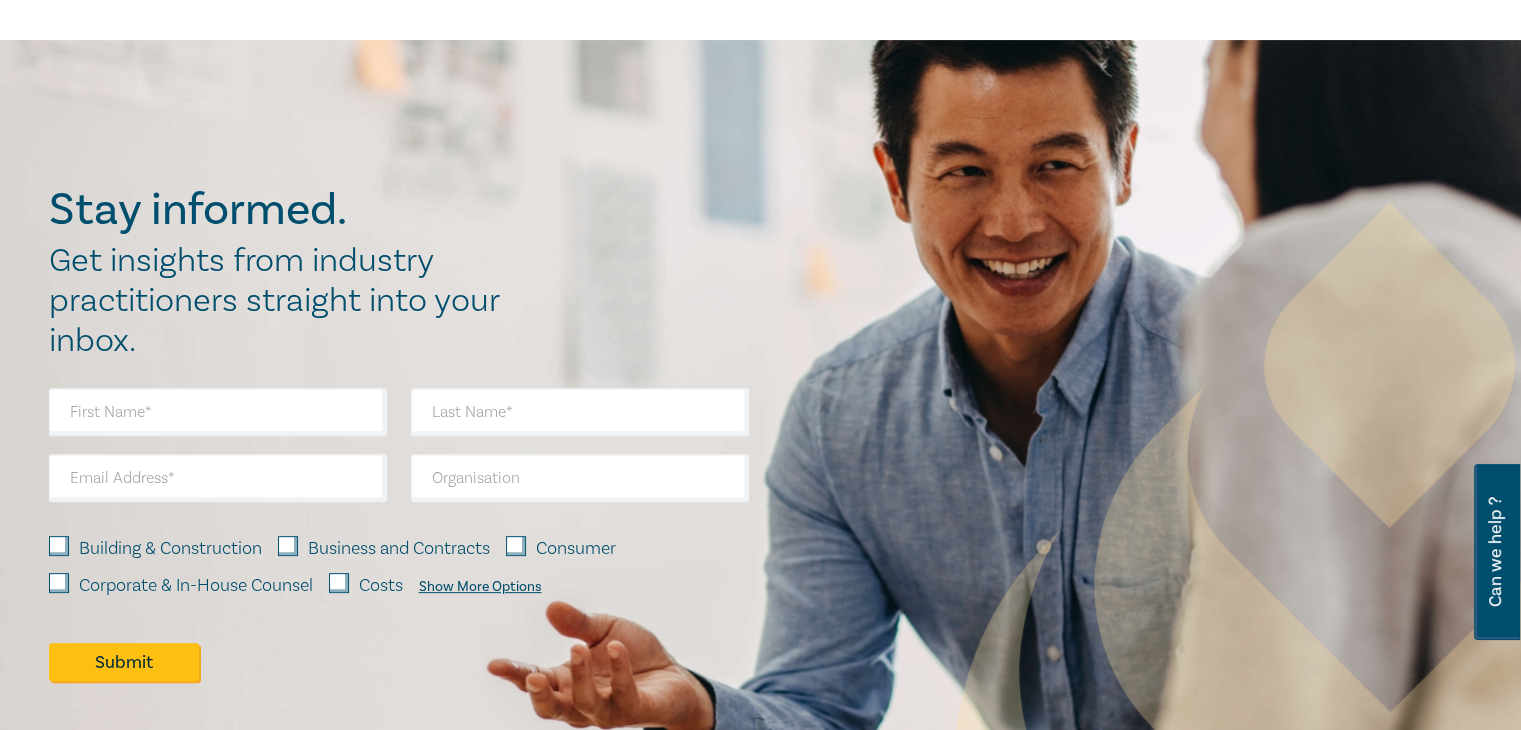scroll, scrollTop: 0, scrollLeft: 0, axis: both 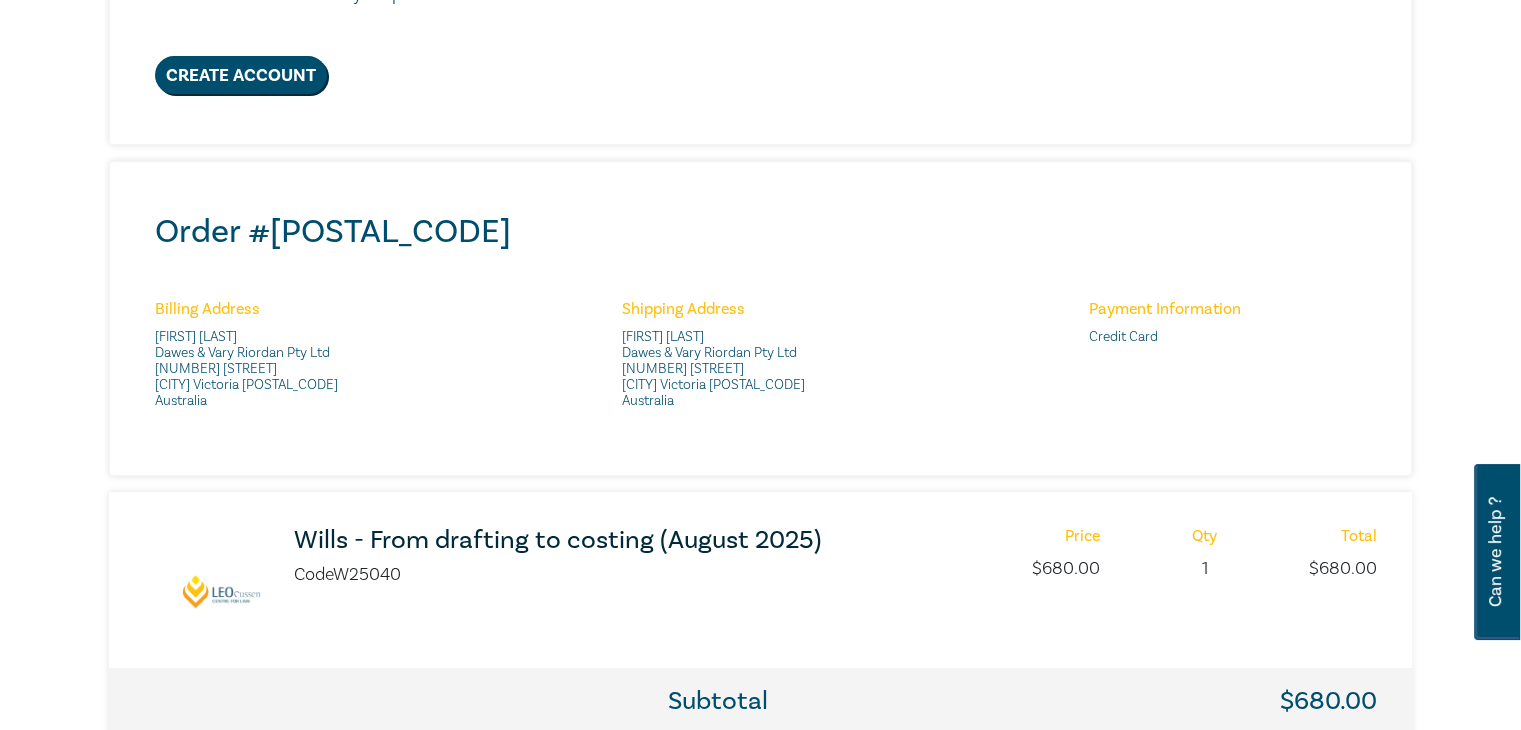click on "Wills - From drafting to costing (August 2025)" at bounding box center [559, 540] 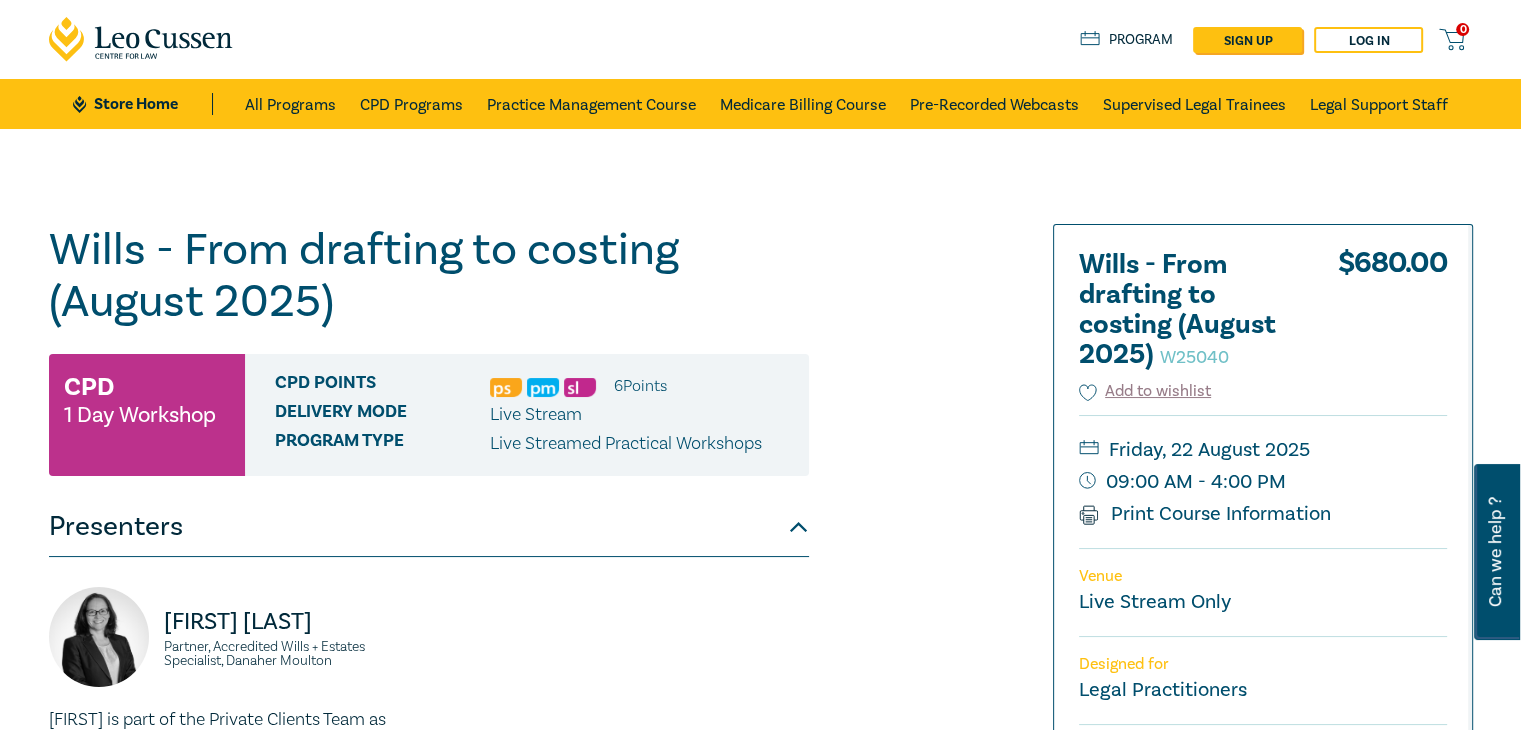scroll, scrollTop: 100, scrollLeft: 0, axis: vertical 